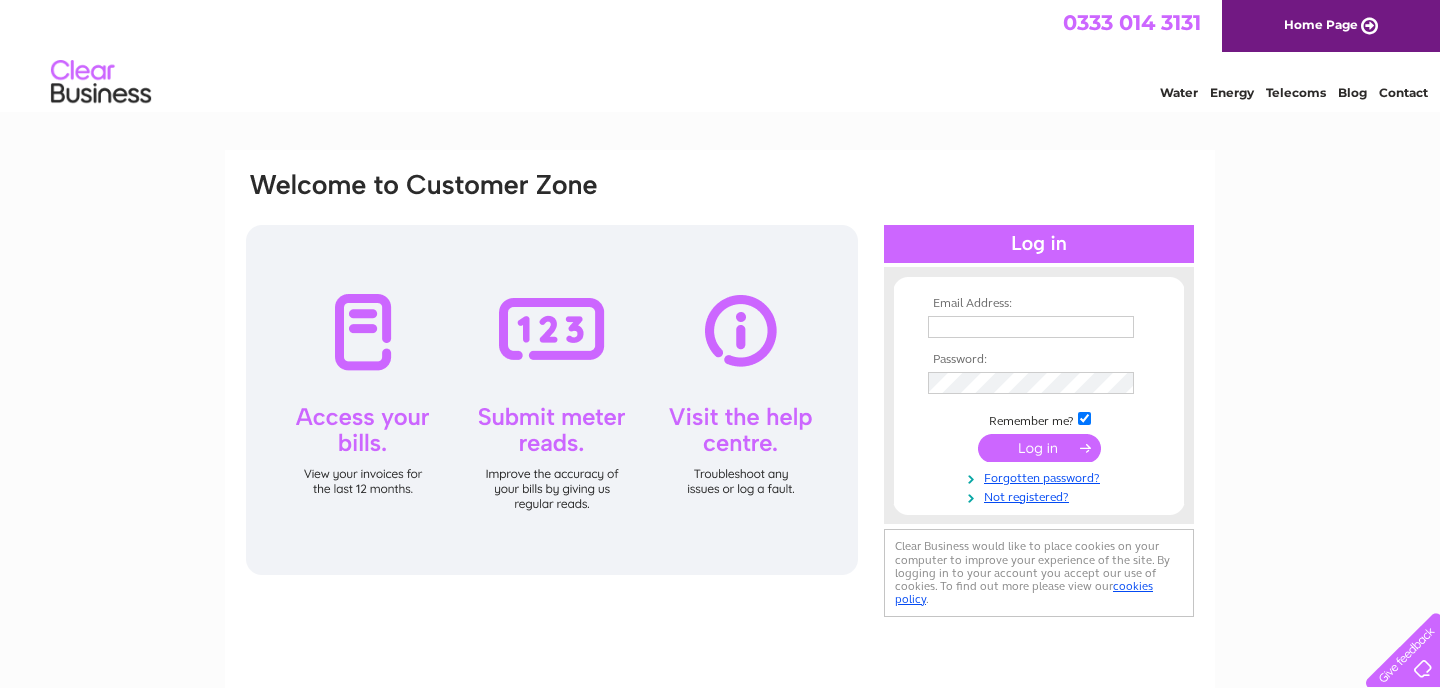 scroll, scrollTop: 0, scrollLeft: 0, axis: both 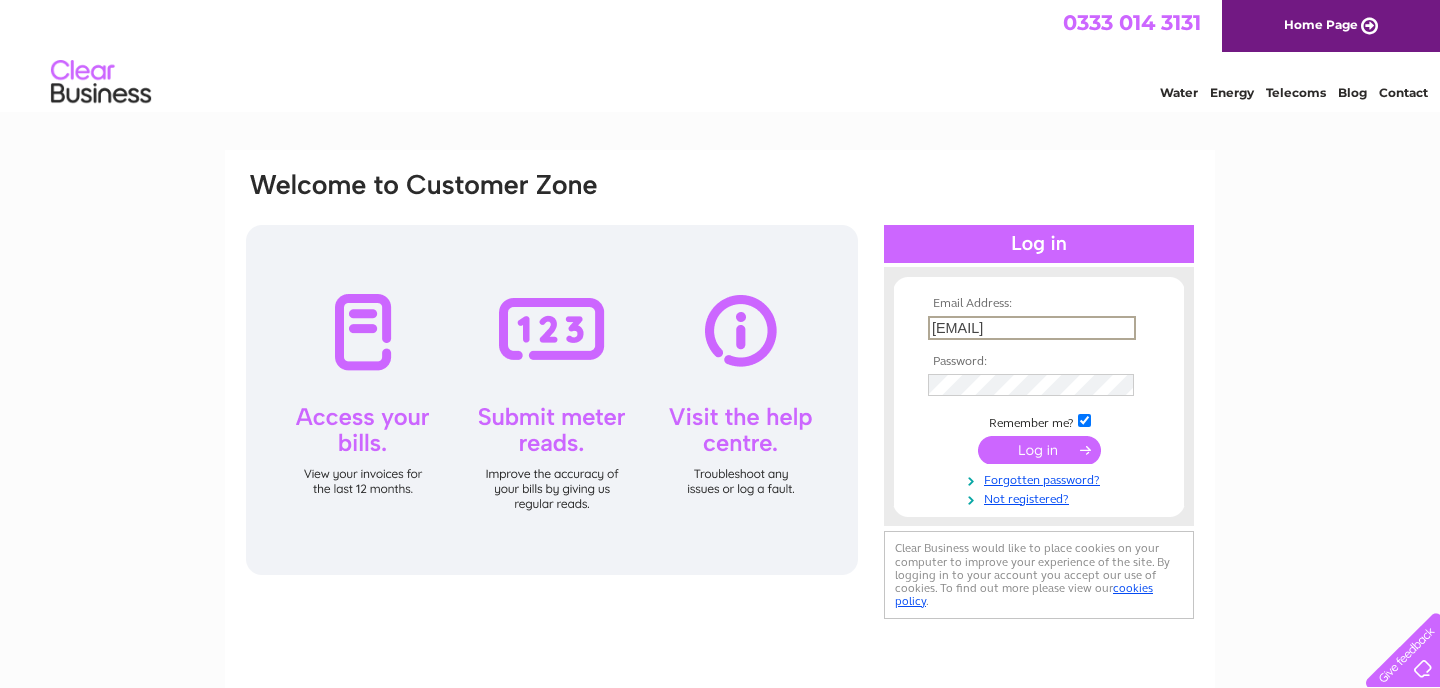 type on "[EMAIL]" 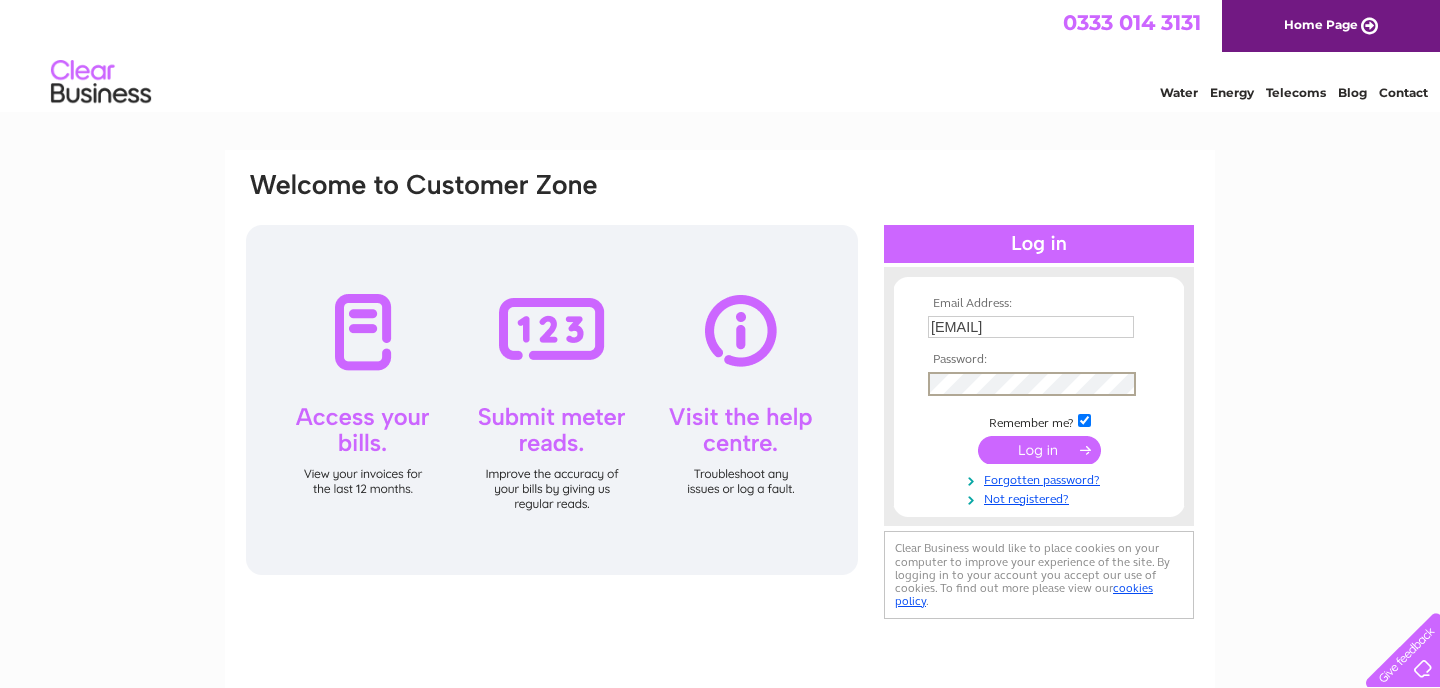click at bounding box center [1039, 450] 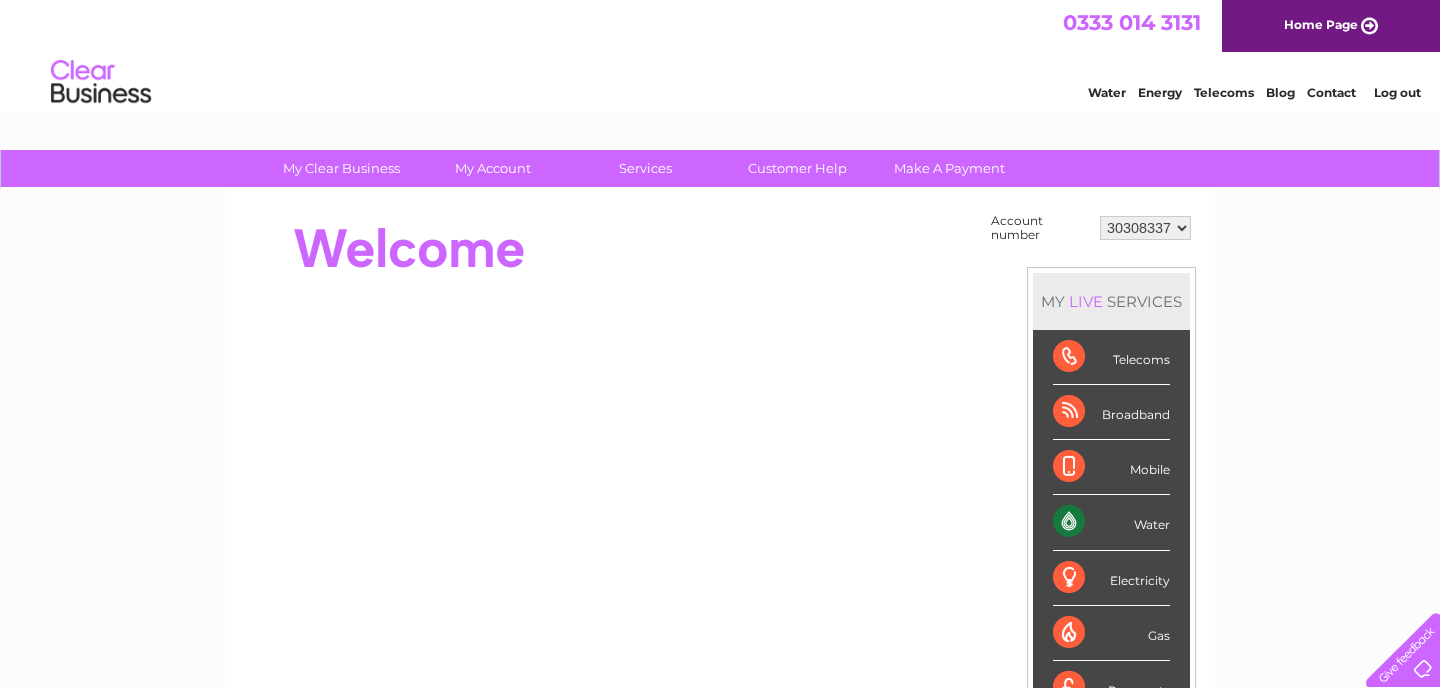 scroll, scrollTop: 0, scrollLeft: 0, axis: both 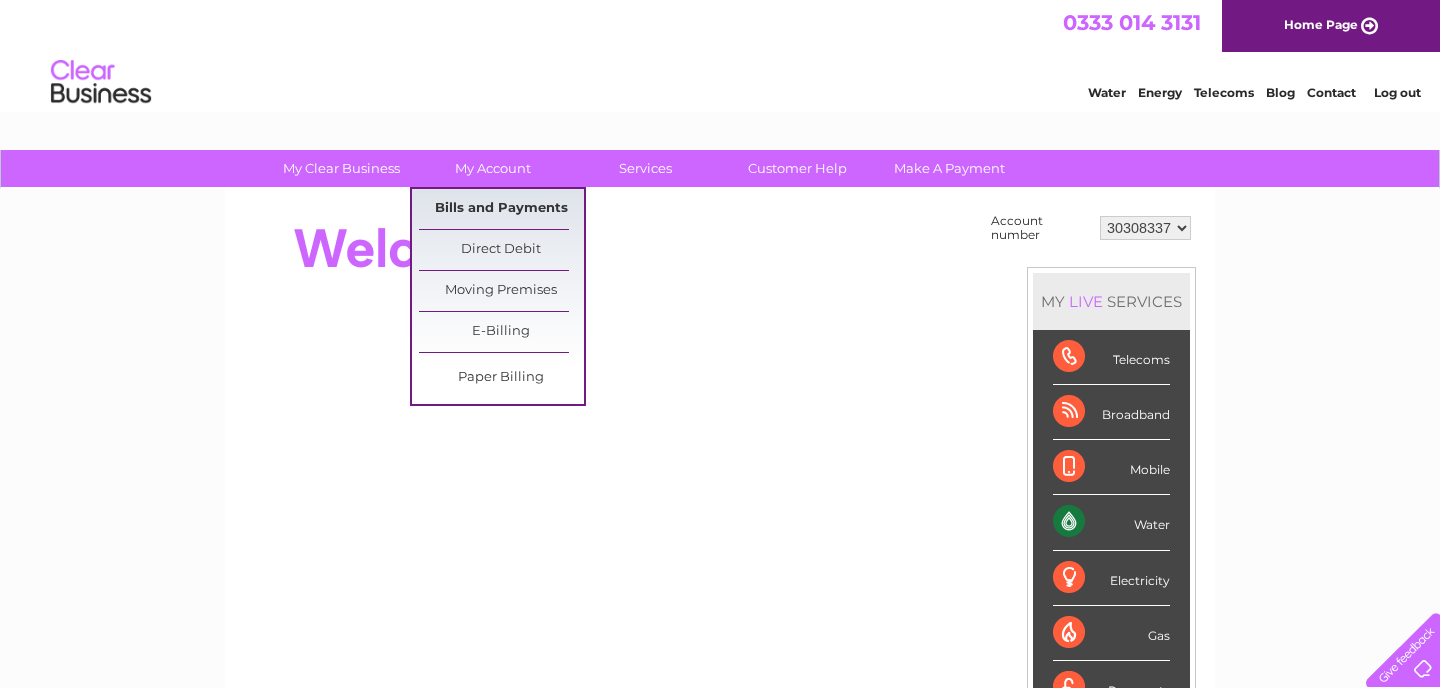 click on "Bills and Payments" at bounding box center [501, 209] 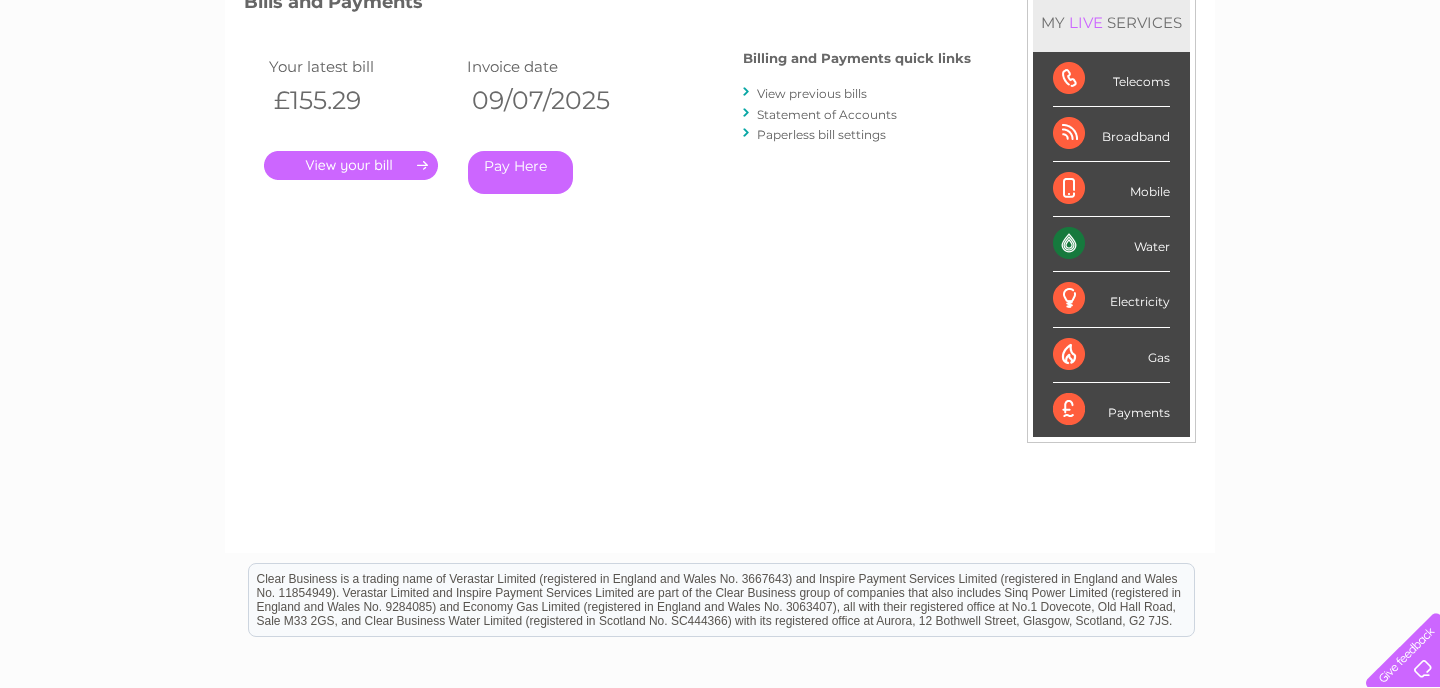 scroll, scrollTop: 300, scrollLeft: 0, axis: vertical 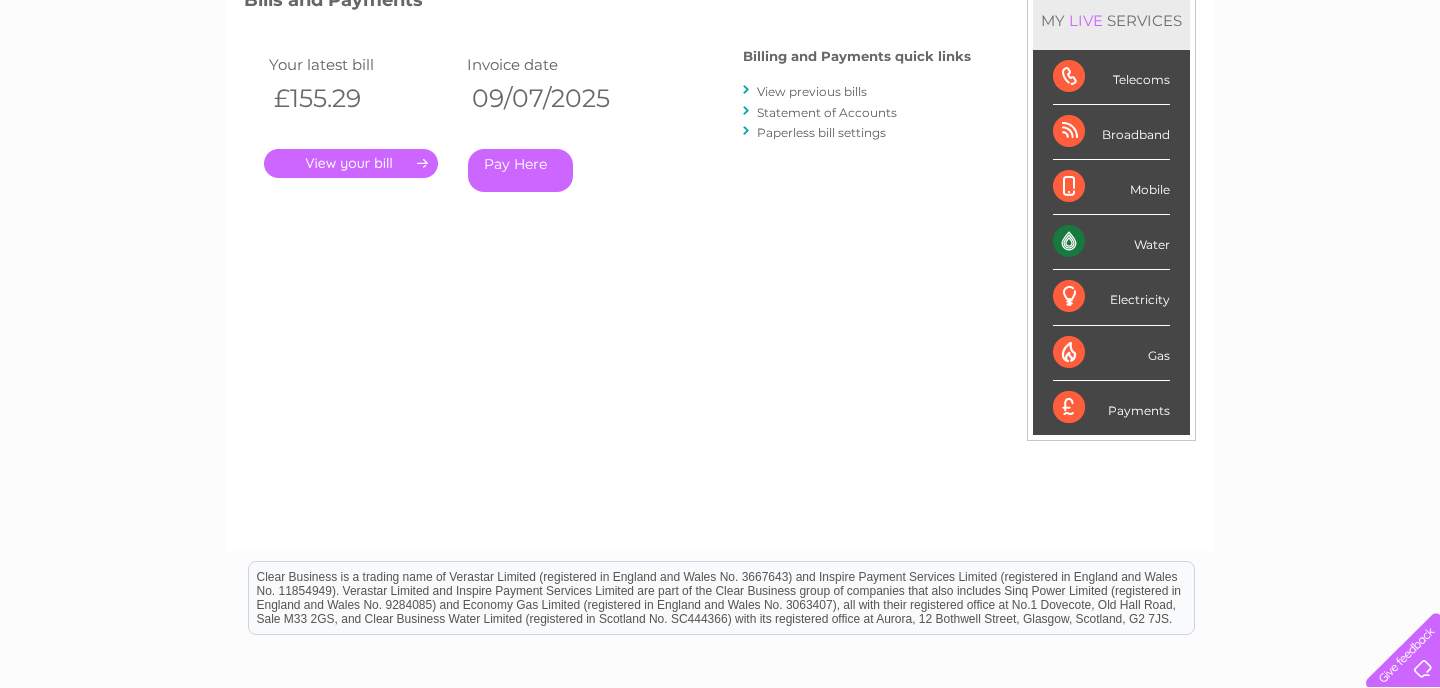 click on "." at bounding box center [351, 163] 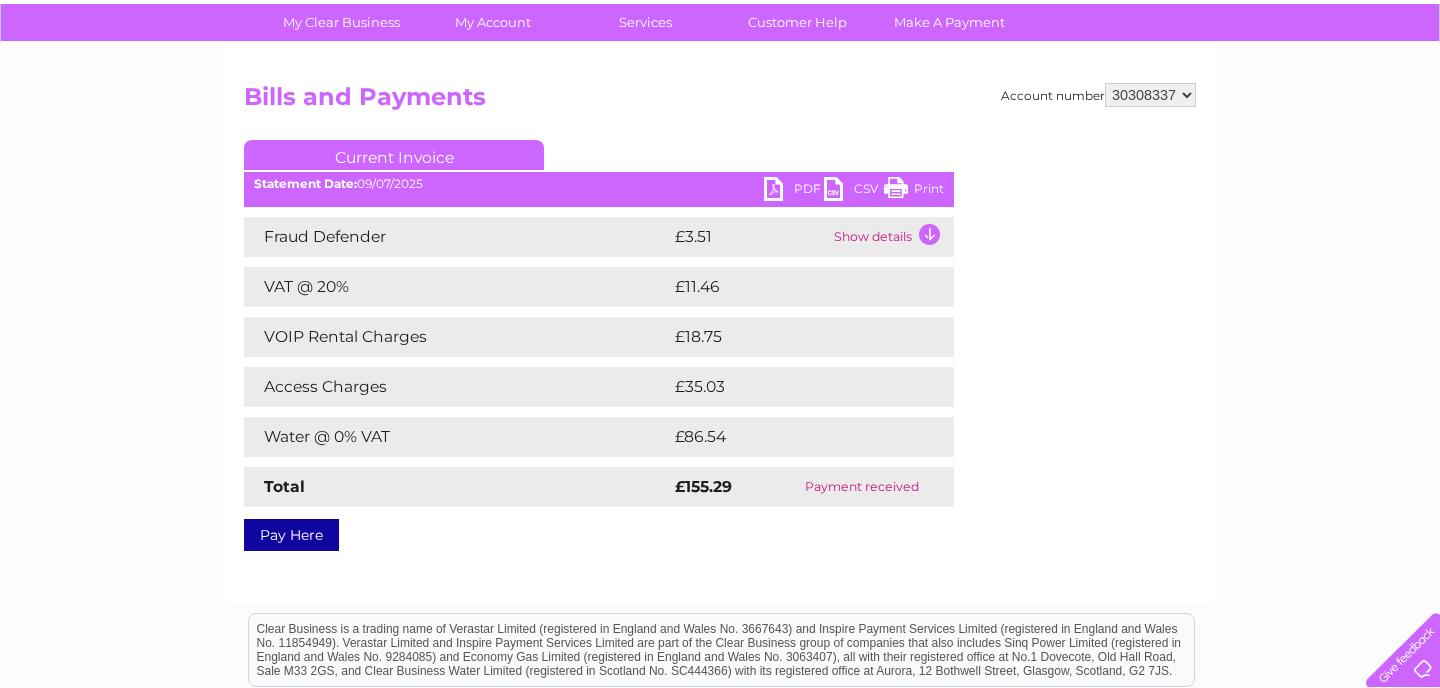 scroll, scrollTop: 147, scrollLeft: 0, axis: vertical 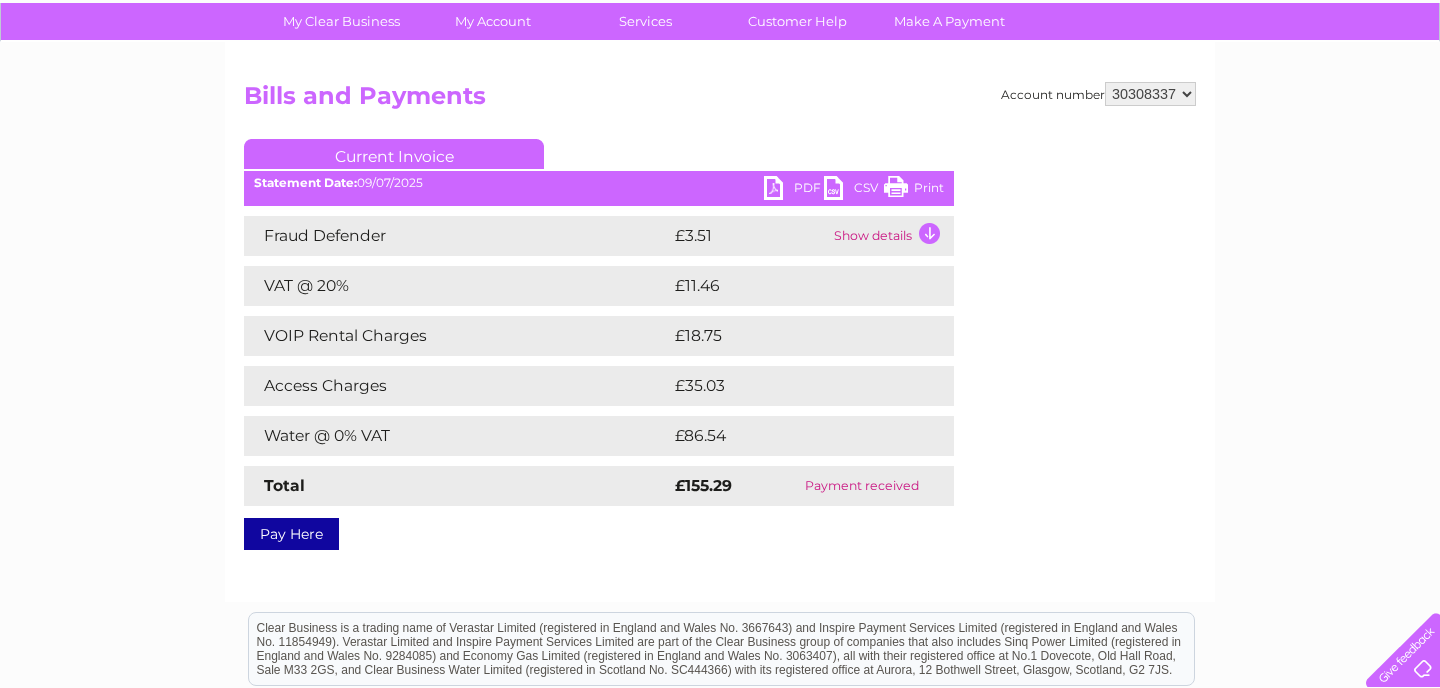 click on "PDF" at bounding box center [794, 190] 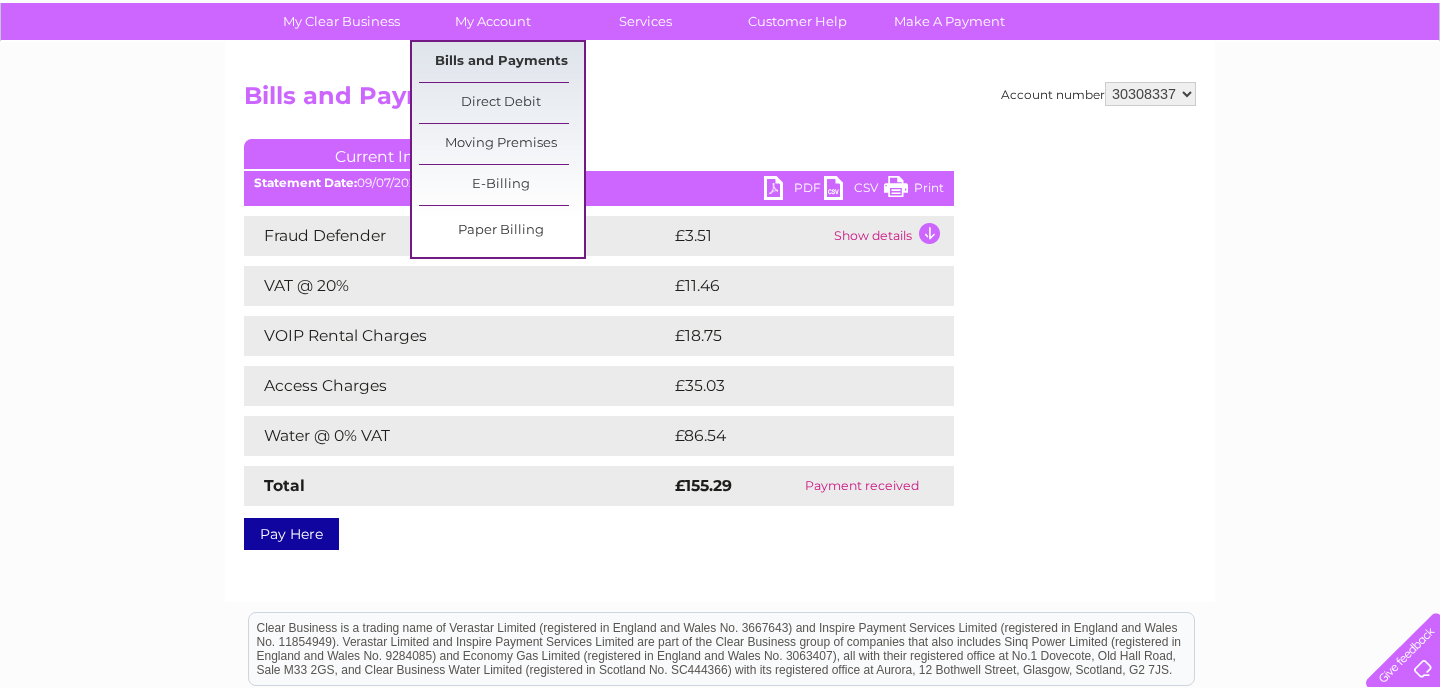 click on "Bills and Payments" at bounding box center (501, 62) 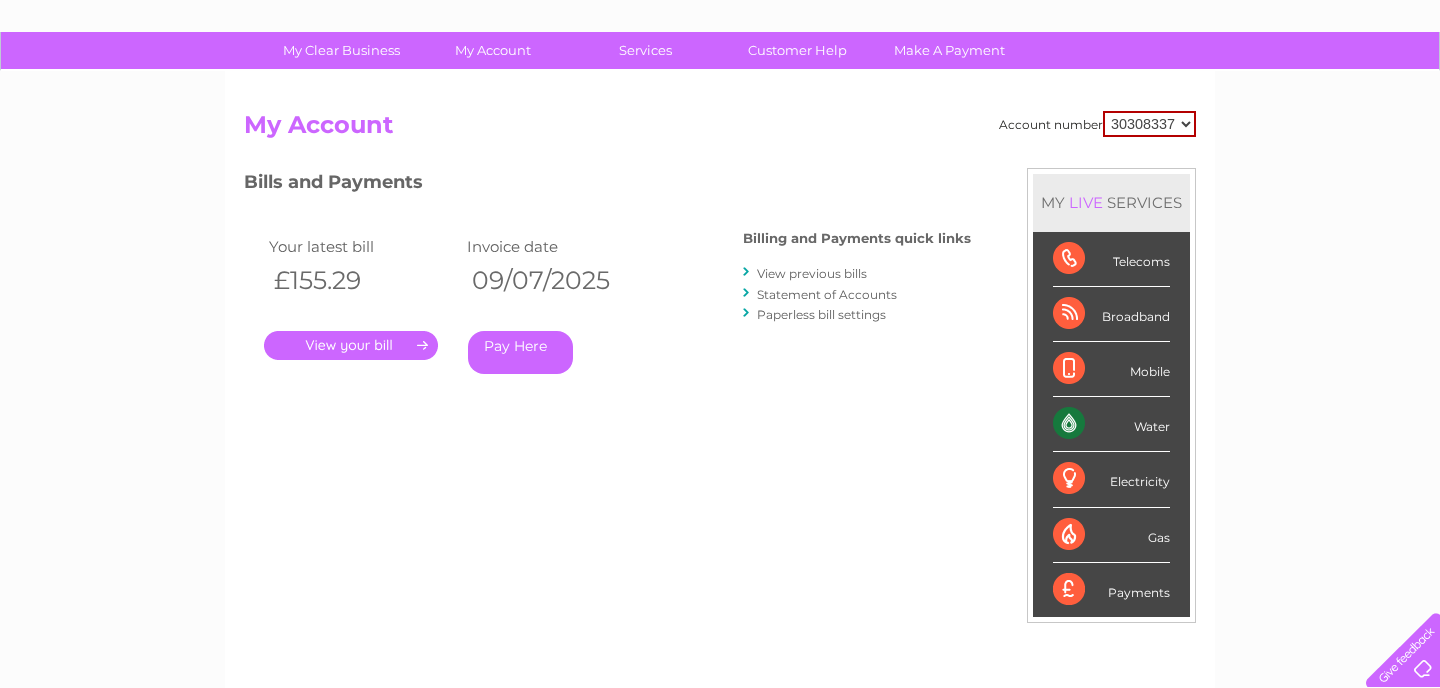 scroll, scrollTop: 142, scrollLeft: 0, axis: vertical 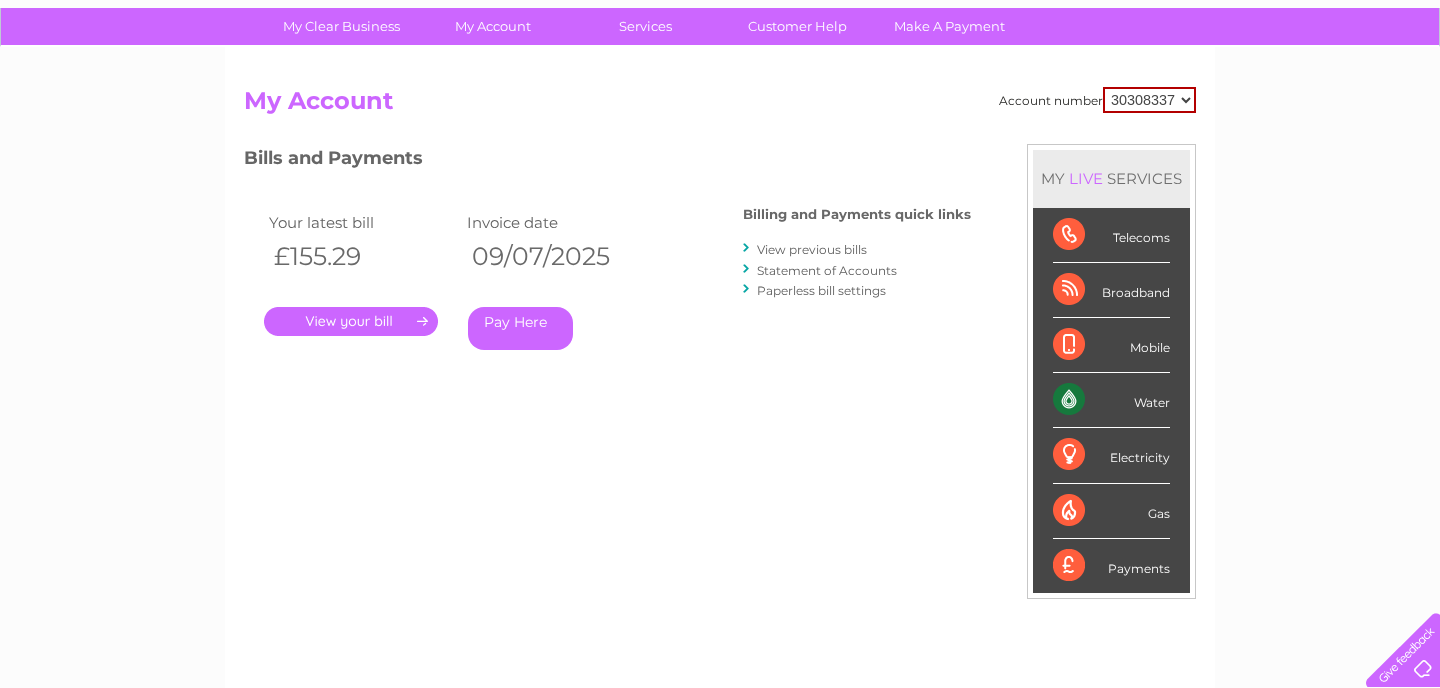 click on "View previous bills" at bounding box center [812, 249] 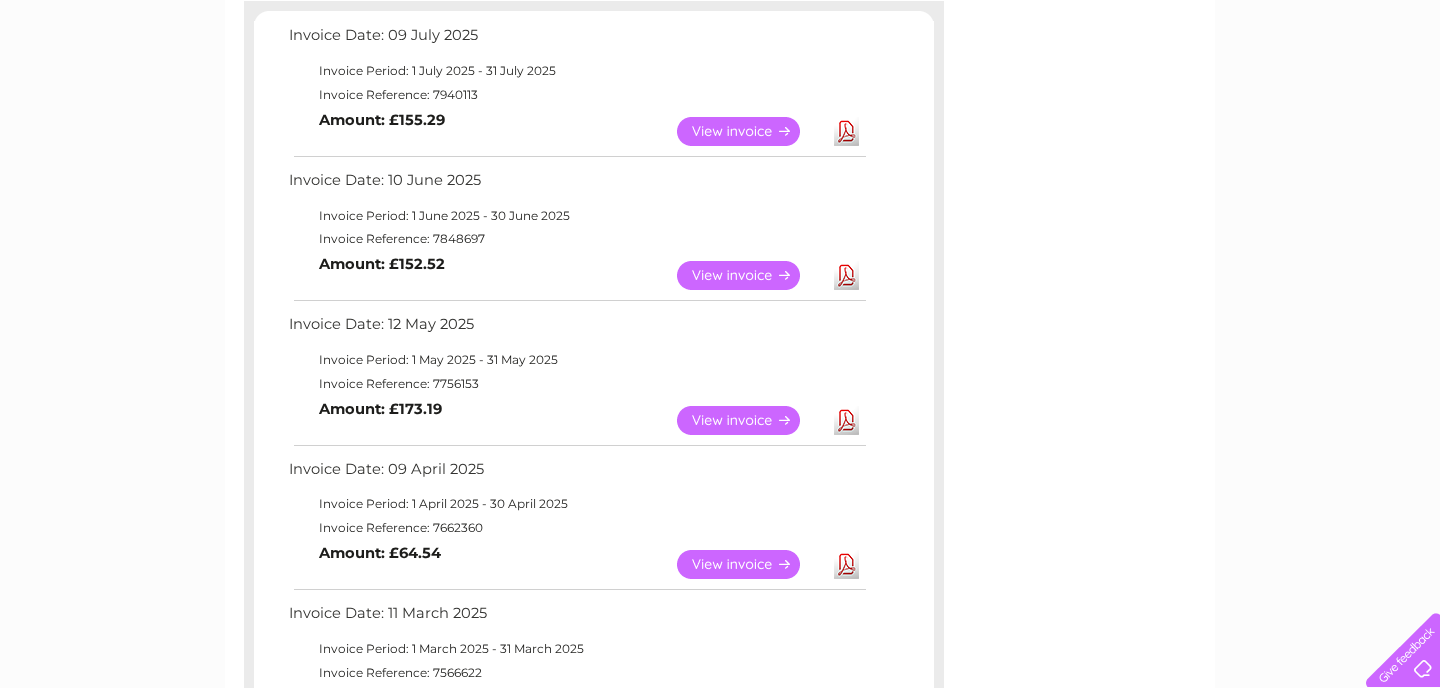 scroll, scrollTop: 357, scrollLeft: 0, axis: vertical 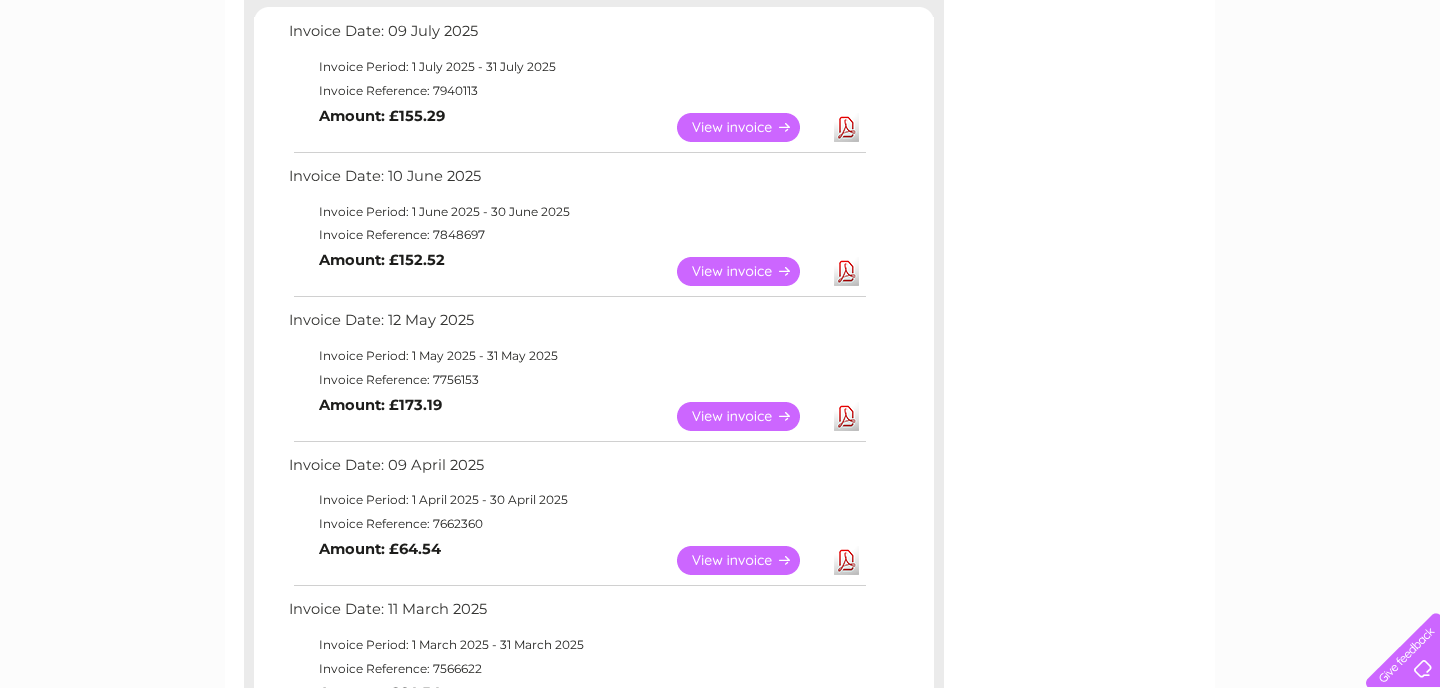 click on "Download" at bounding box center (846, 271) 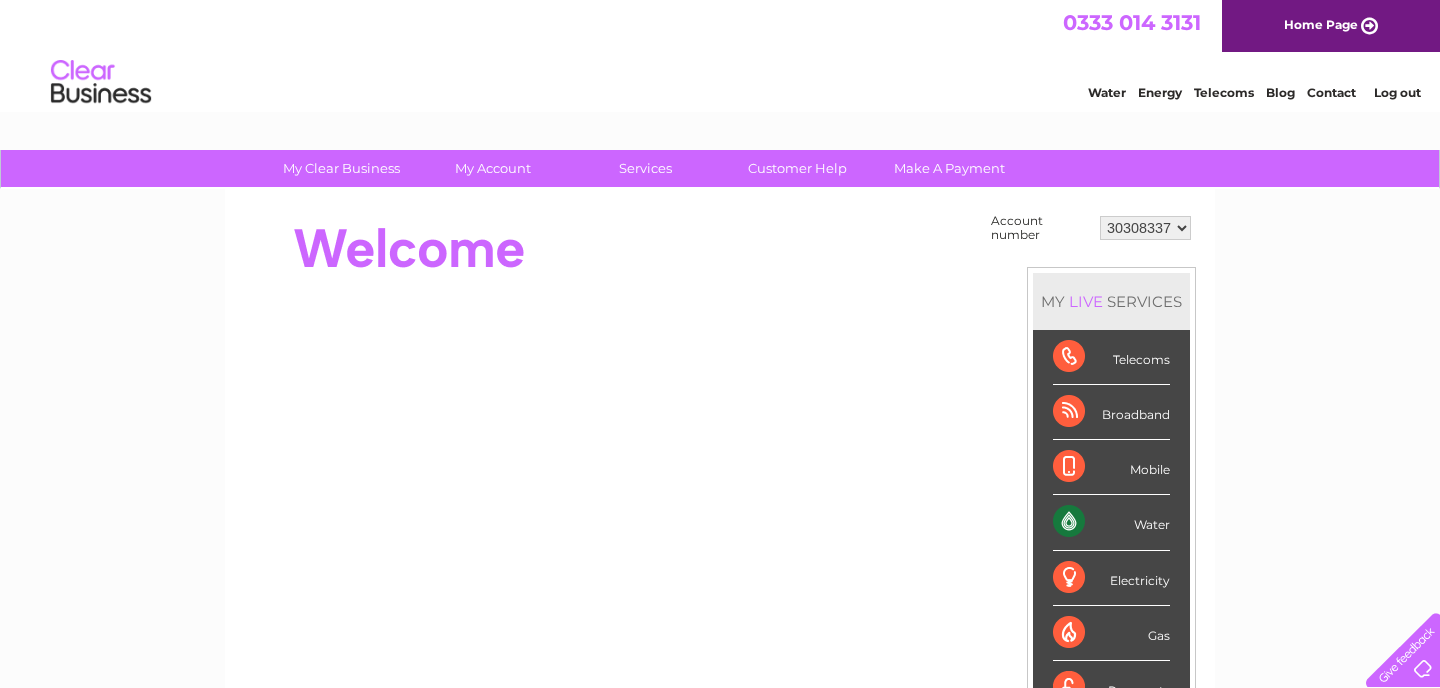 scroll, scrollTop: 0, scrollLeft: 0, axis: both 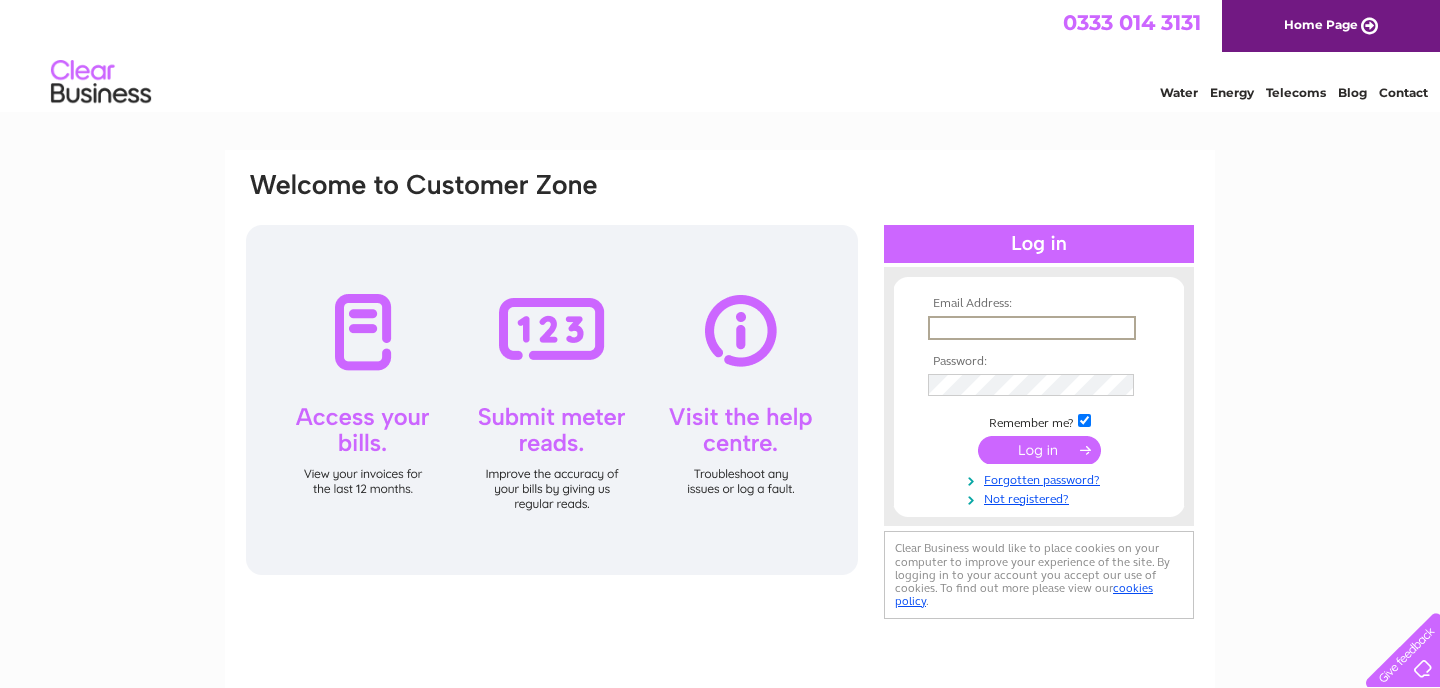 click at bounding box center (1032, 328) 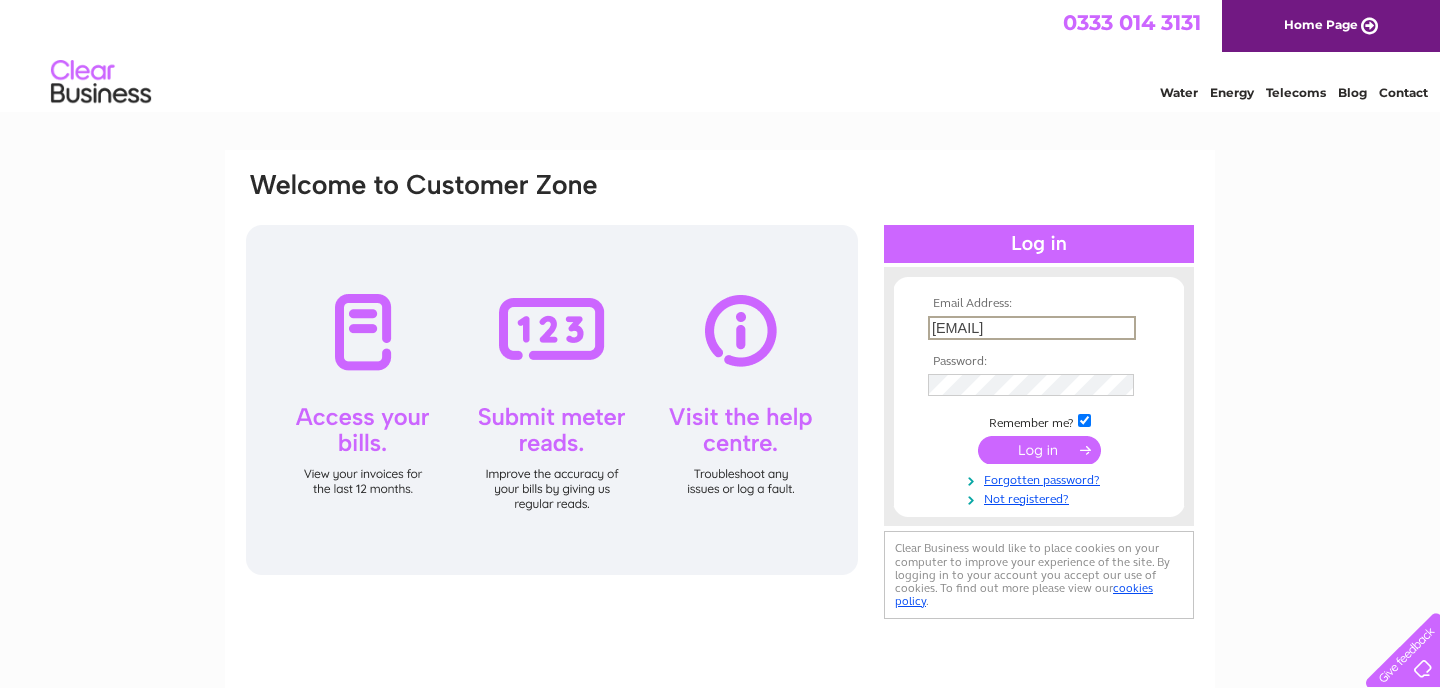 click on "forres36@gmail.com" at bounding box center (1032, 328) 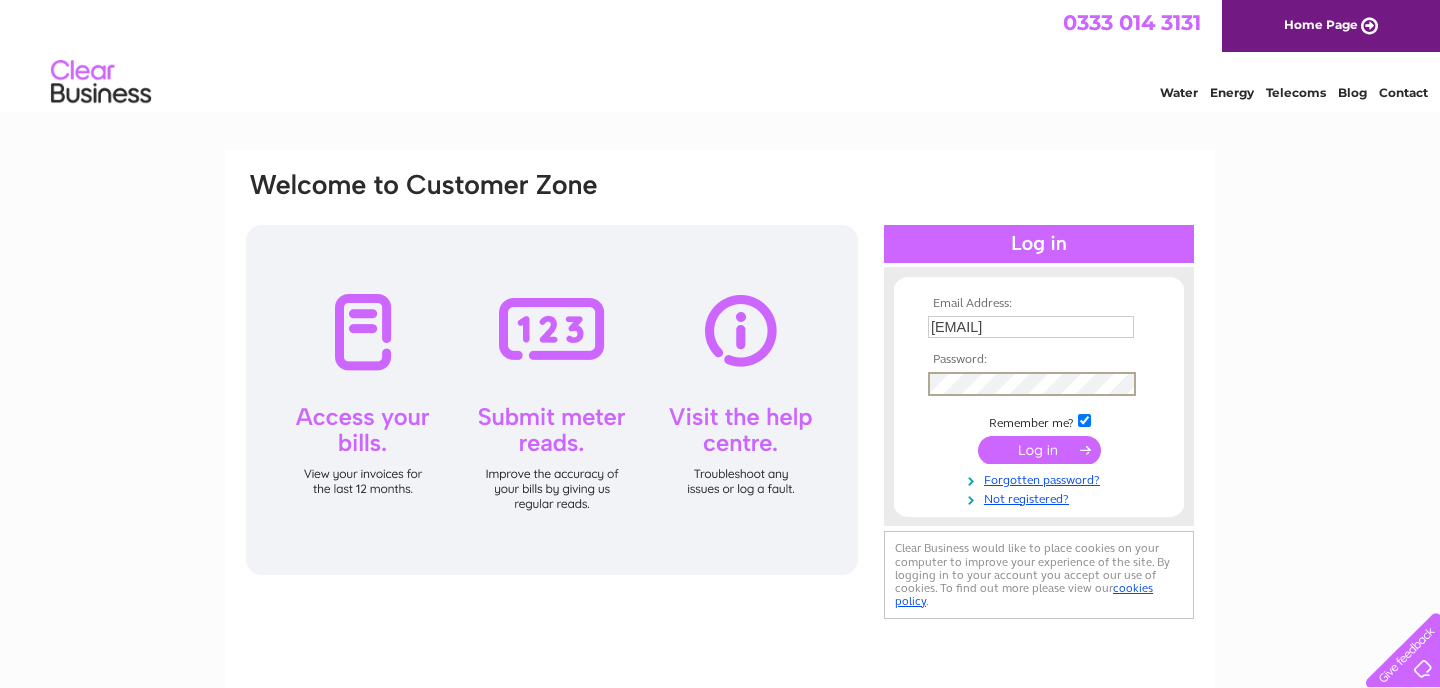 click at bounding box center [1039, 450] 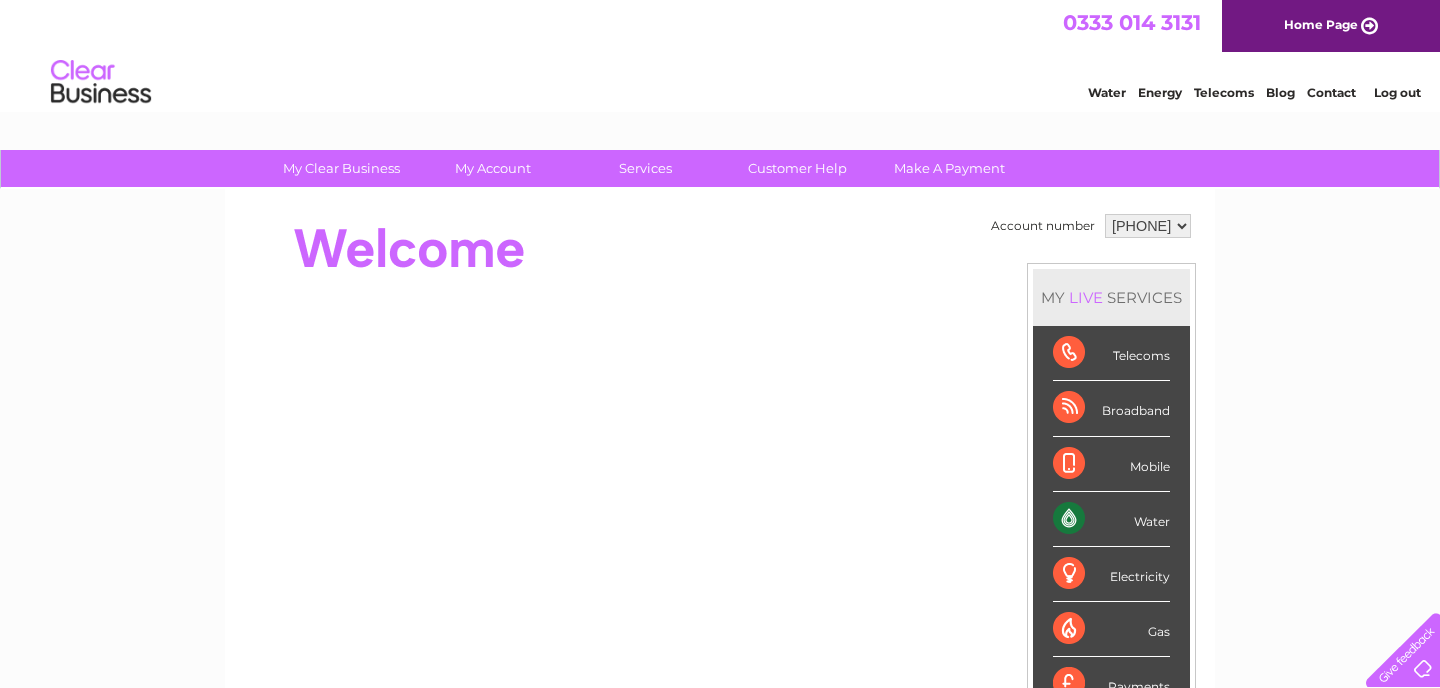 scroll, scrollTop: 0, scrollLeft: 0, axis: both 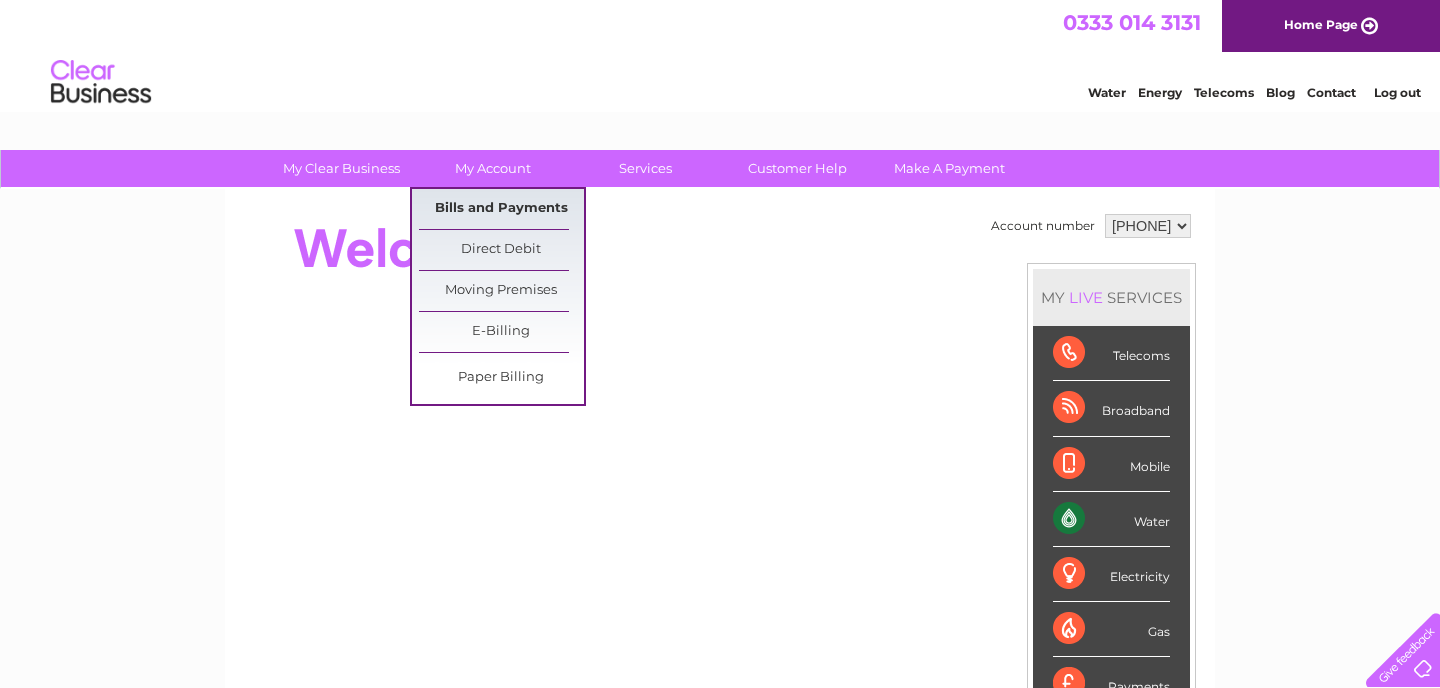 click on "Bills and Payments" at bounding box center (501, 209) 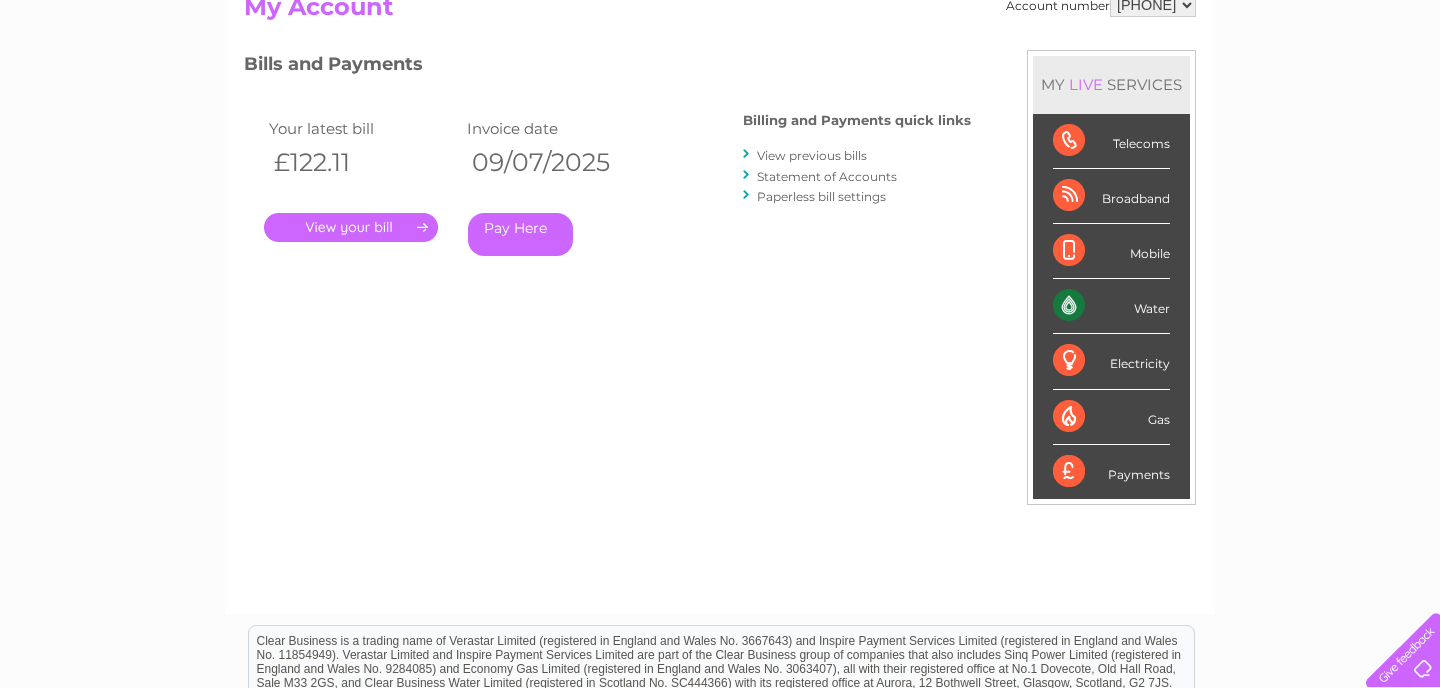 scroll, scrollTop: 206, scrollLeft: 0, axis: vertical 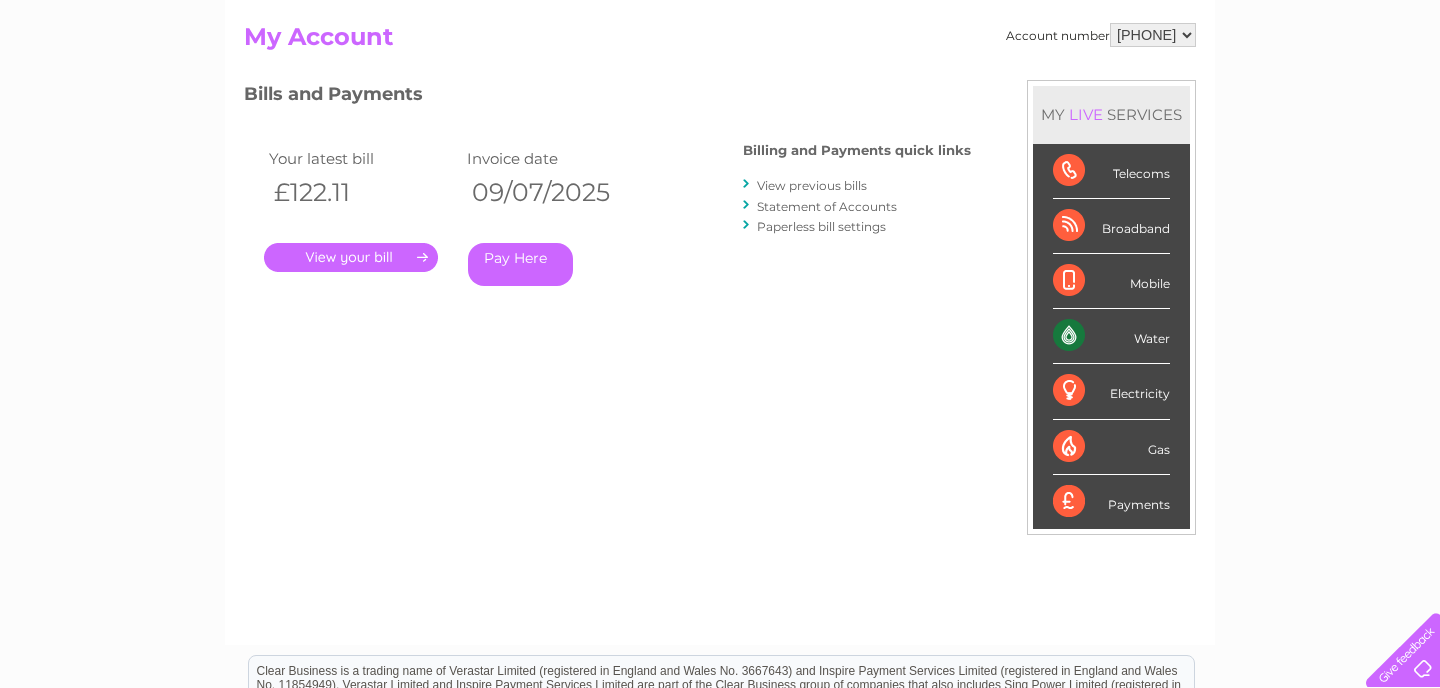 click on "View previous bills" at bounding box center [812, 185] 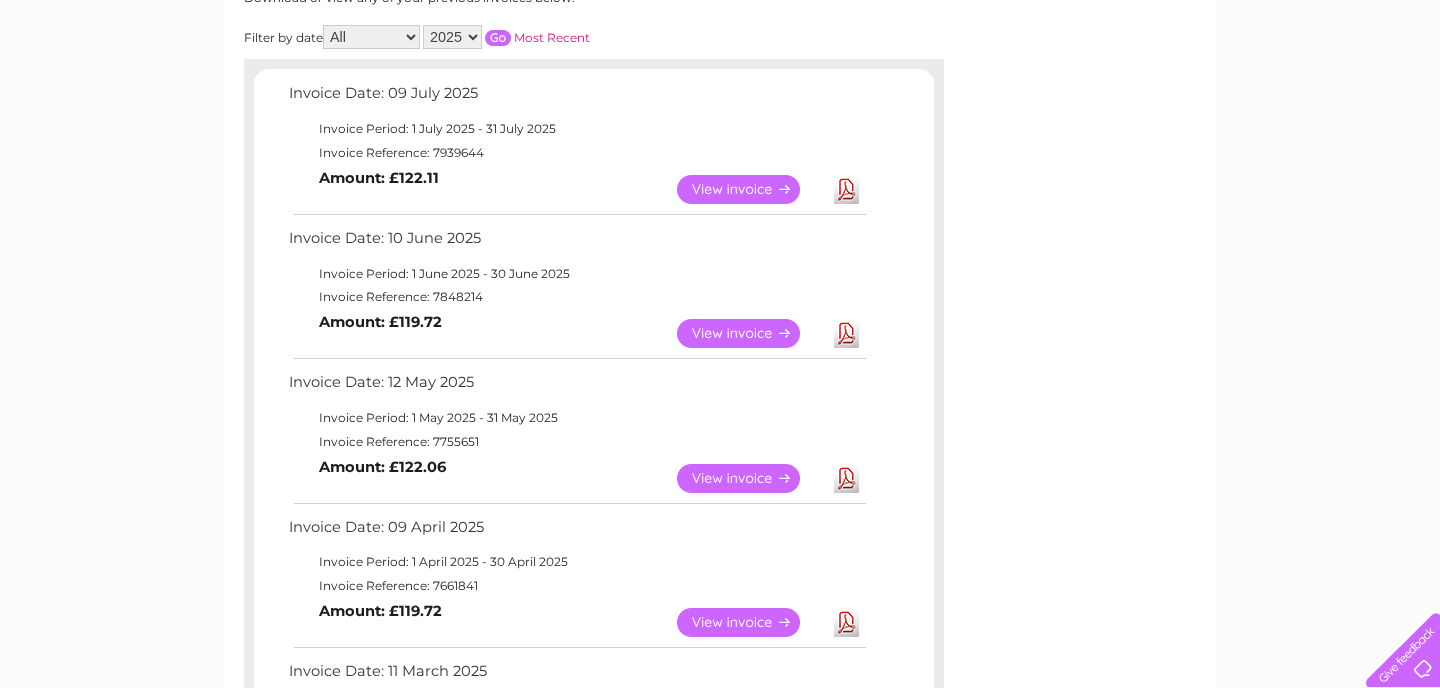 scroll, scrollTop: 304, scrollLeft: 0, axis: vertical 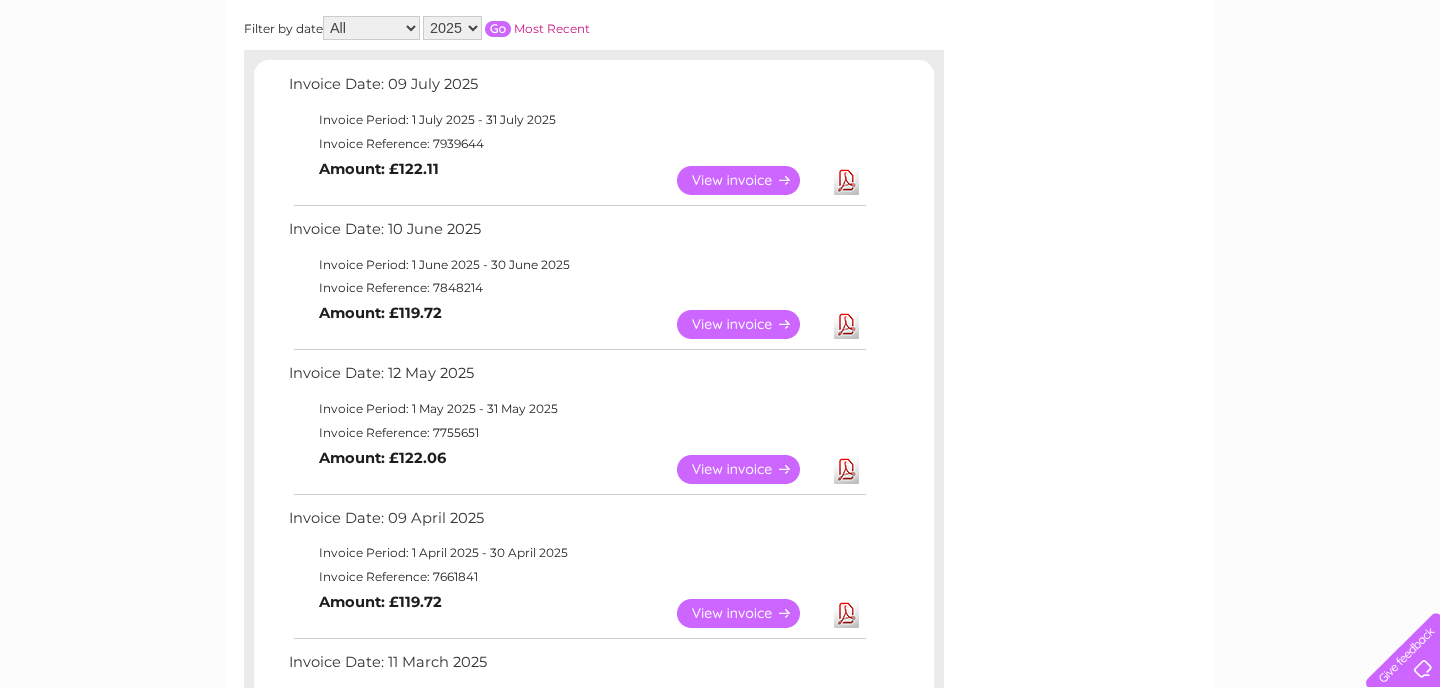 click on "Download" at bounding box center [846, 180] 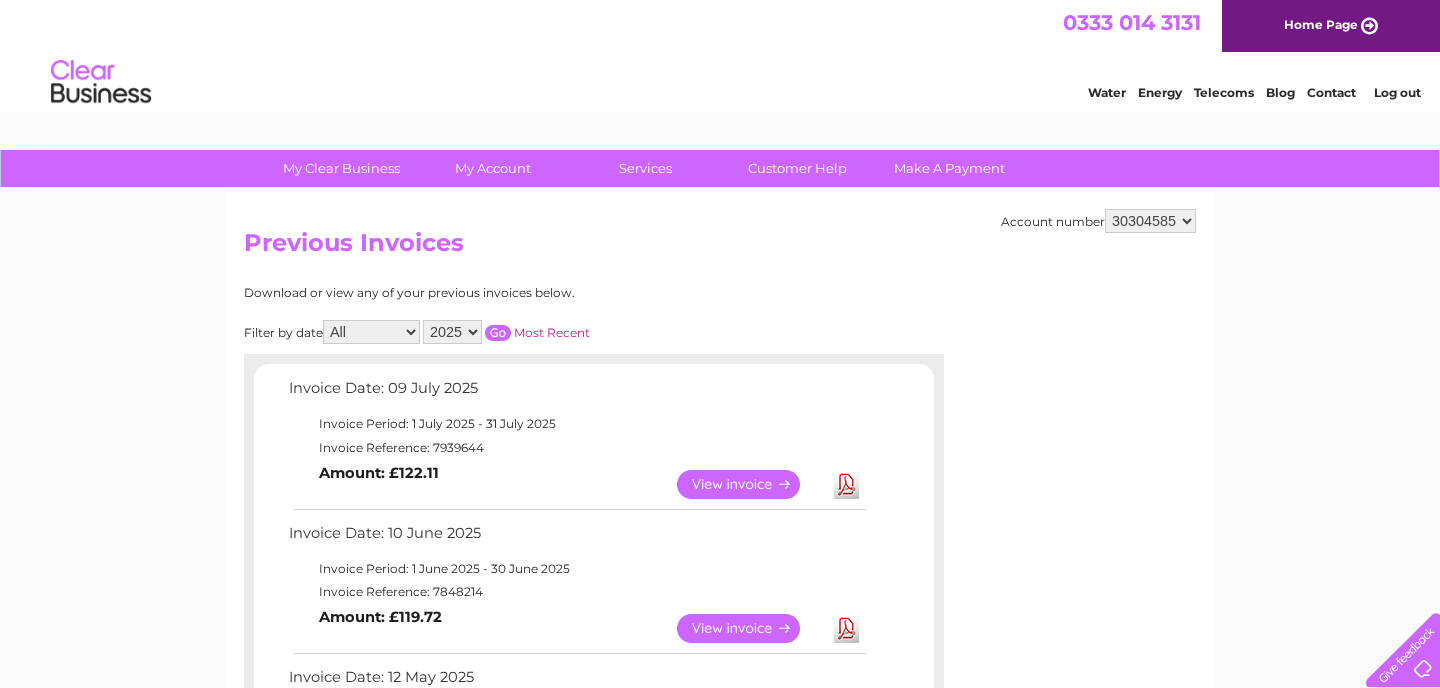 click on "Log out" at bounding box center (1397, 92) 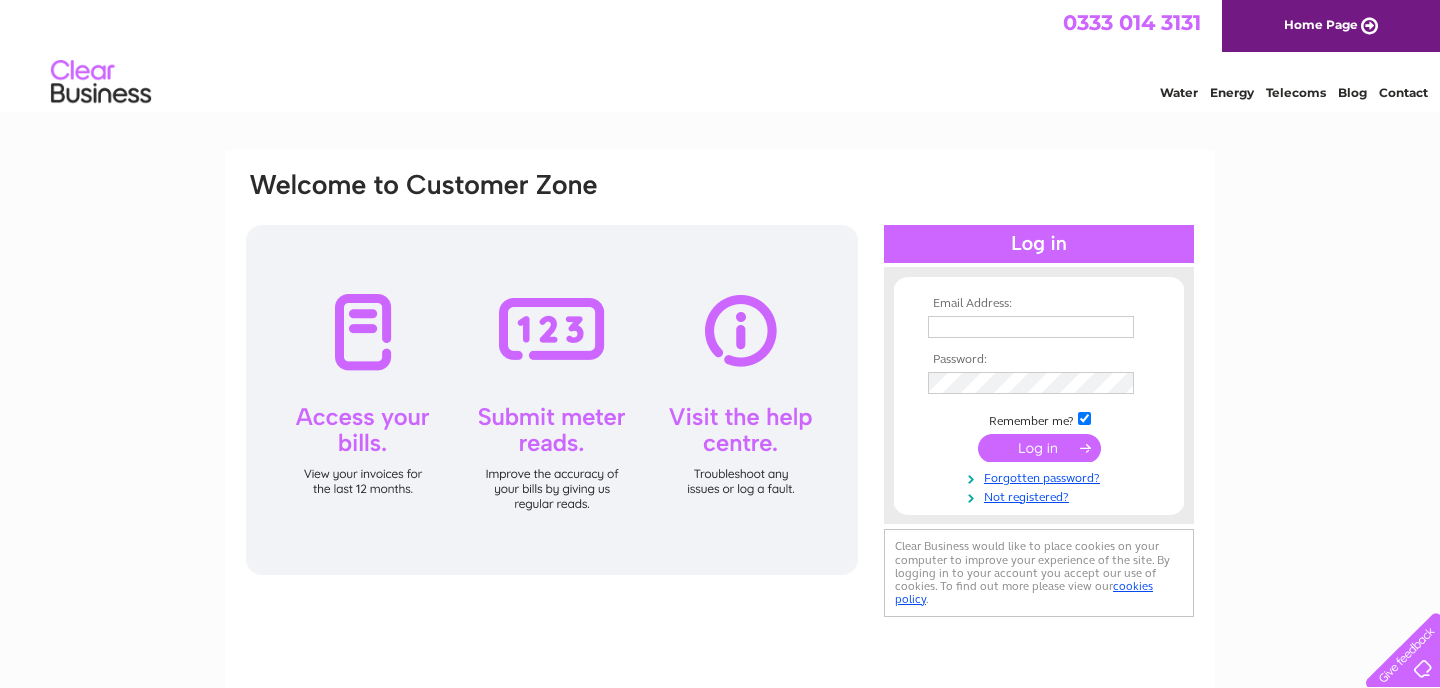 scroll, scrollTop: 0, scrollLeft: 0, axis: both 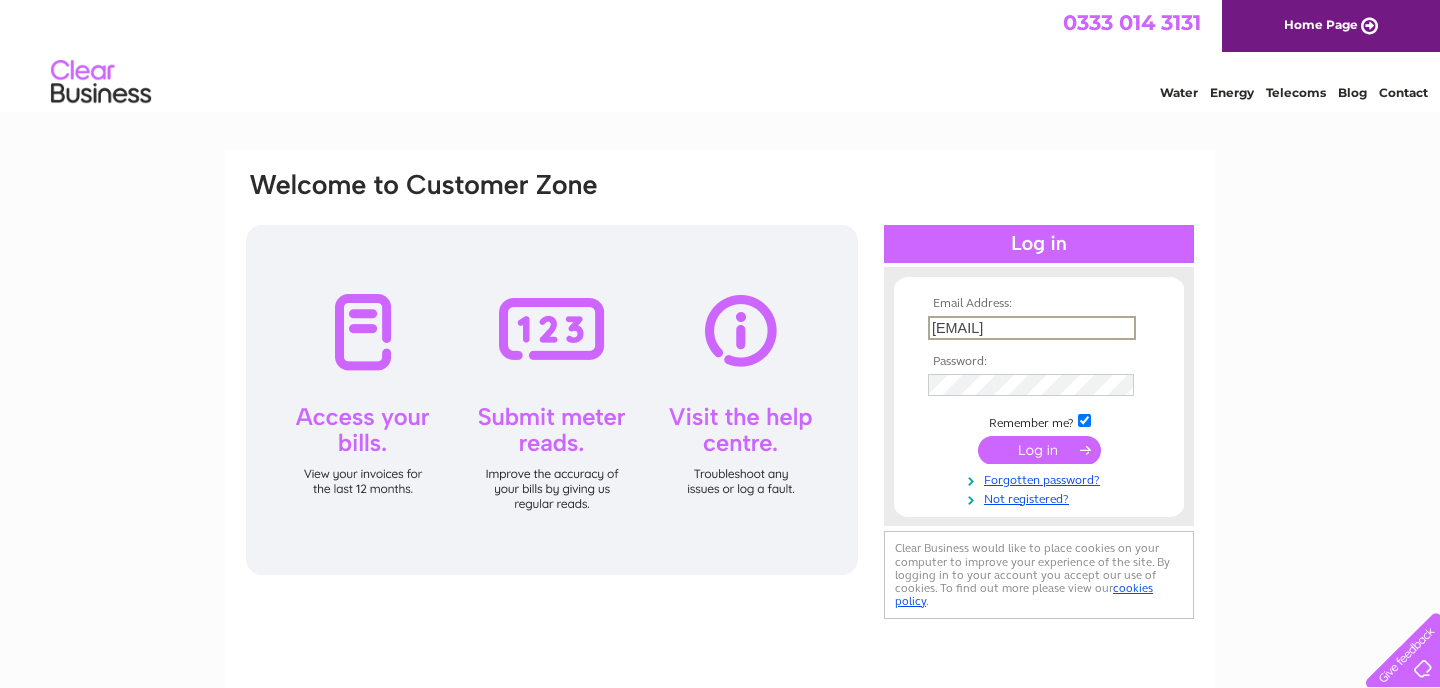 type on "[EMAIL]" 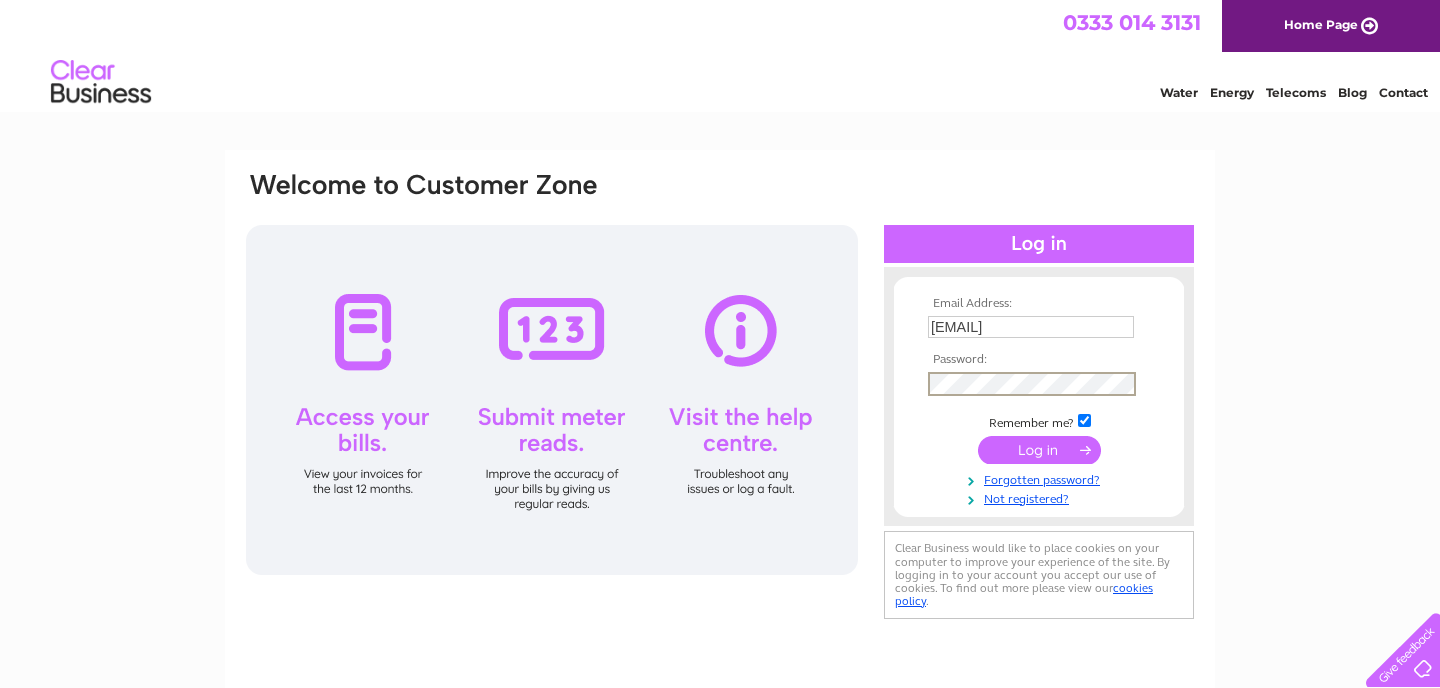 click at bounding box center (1039, 450) 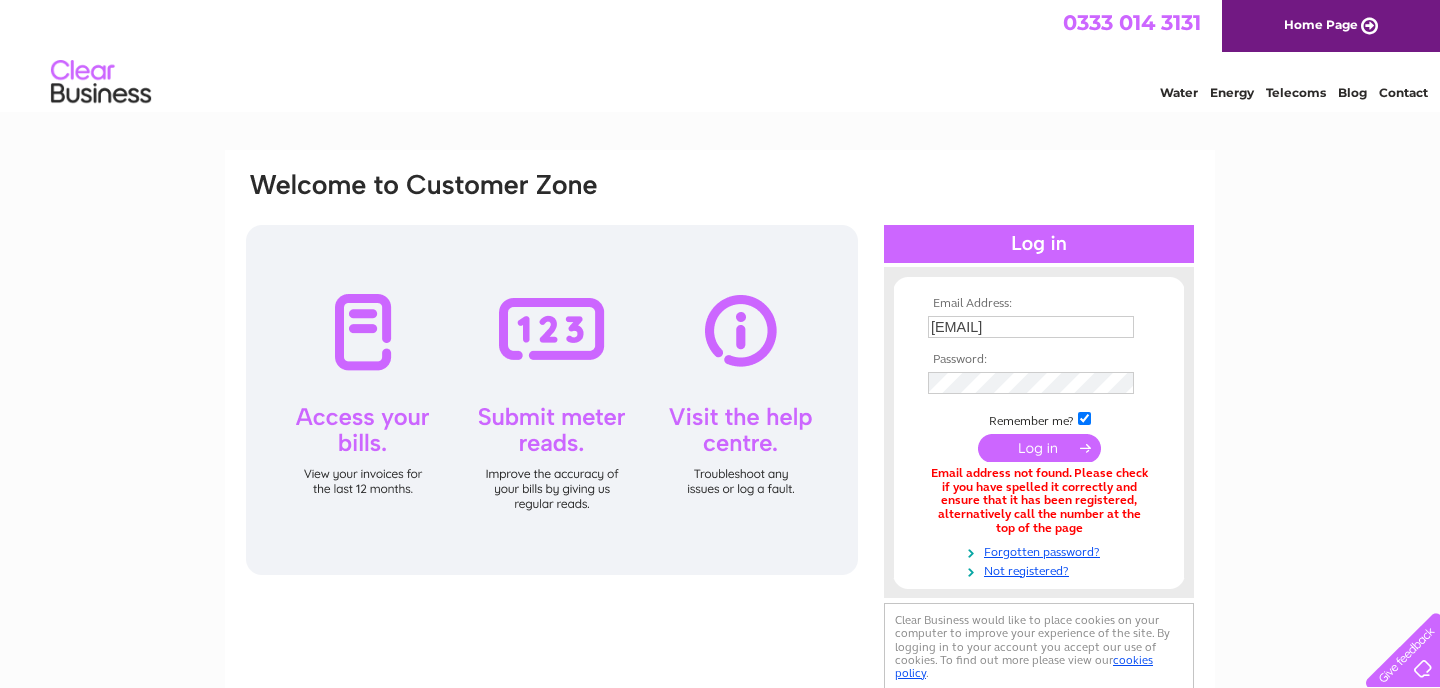 scroll, scrollTop: 0, scrollLeft: 0, axis: both 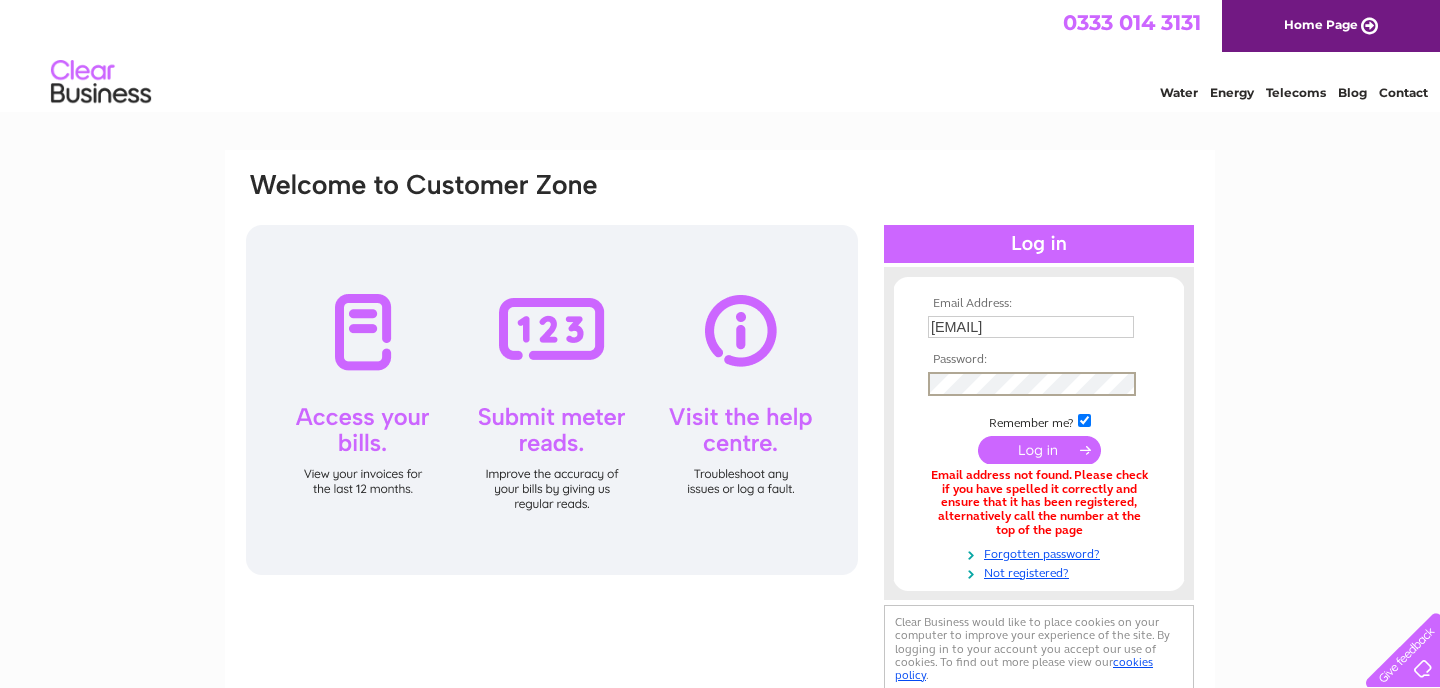 click at bounding box center (1039, 450) 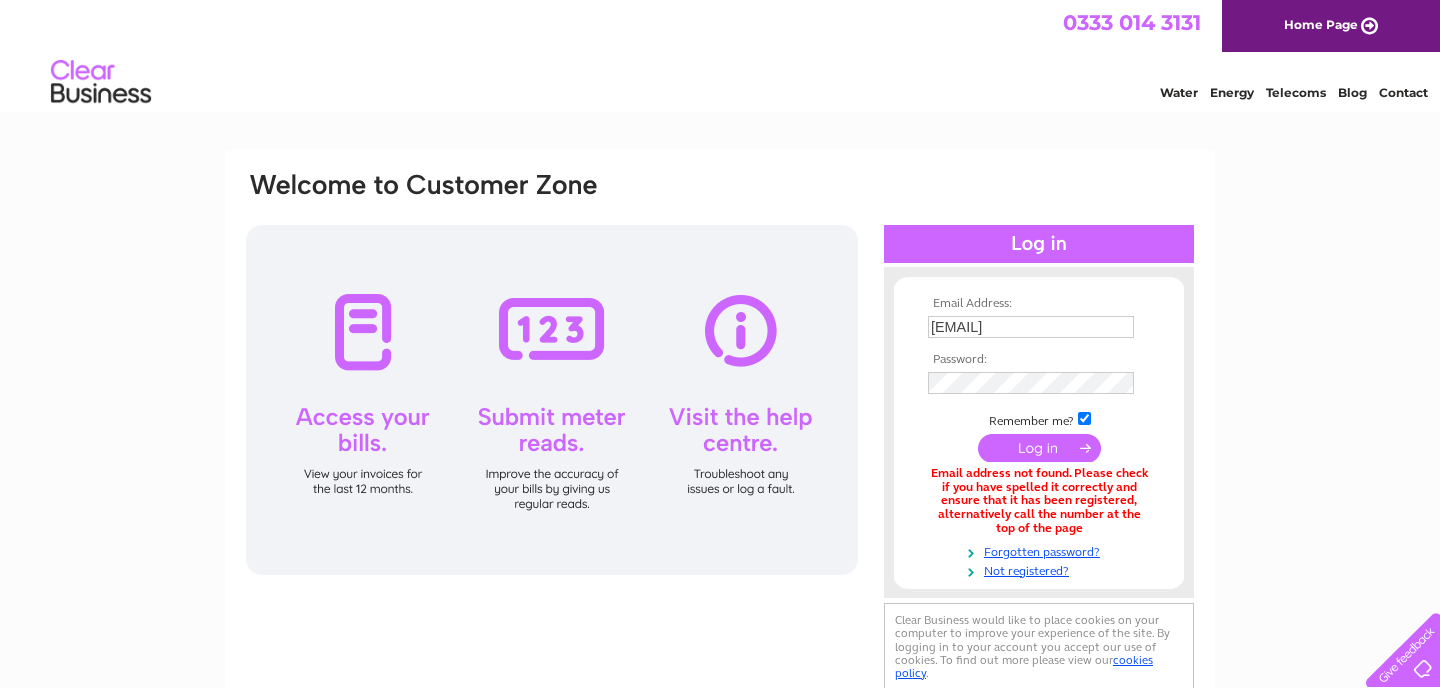 scroll, scrollTop: 0, scrollLeft: 0, axis: both 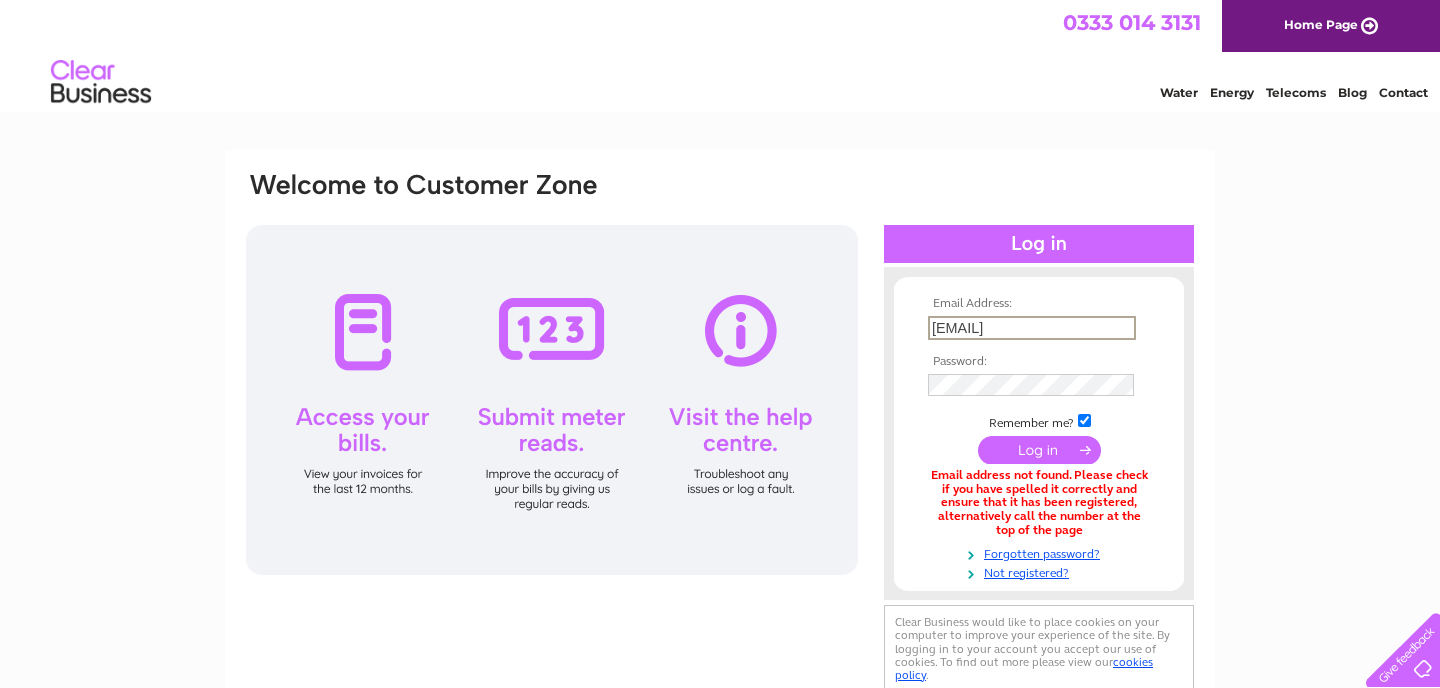 click on "stonehaven30@gmail.com" at bounding box center (1032, 328) 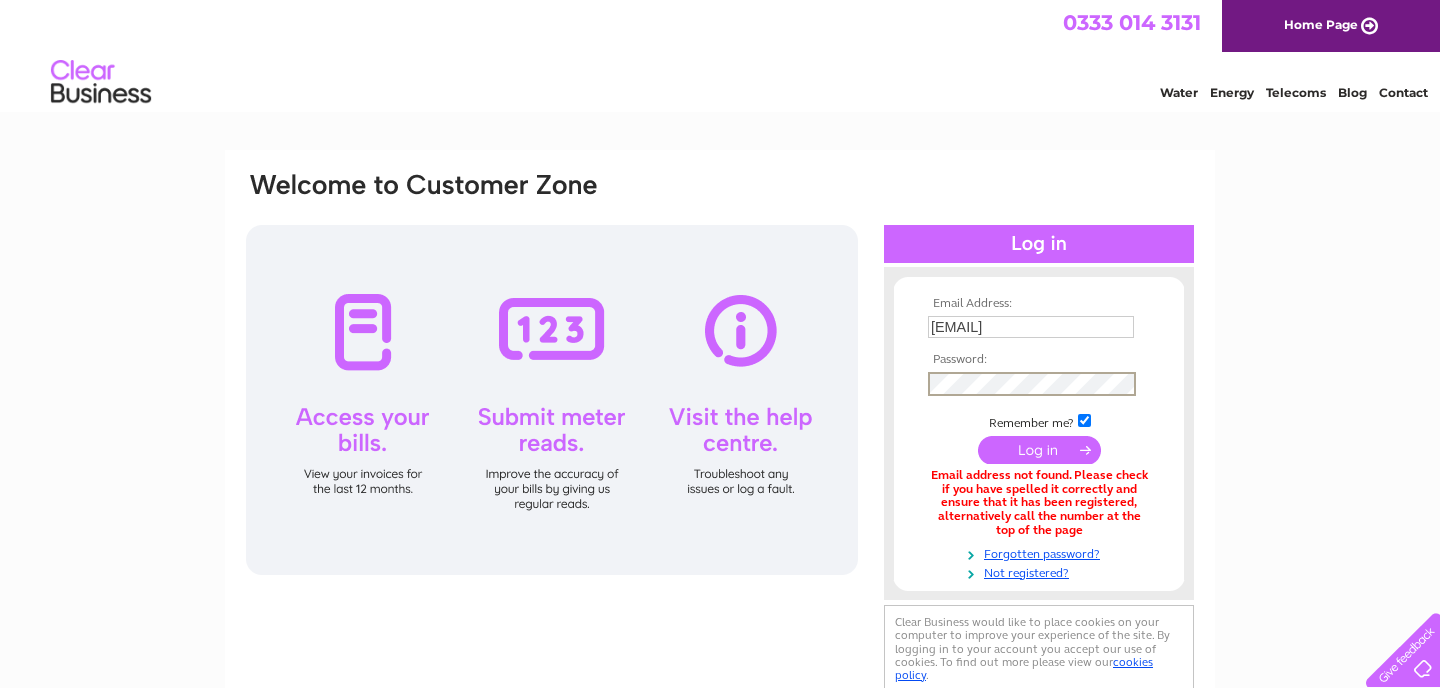 click at bounding box center [1039, 450] 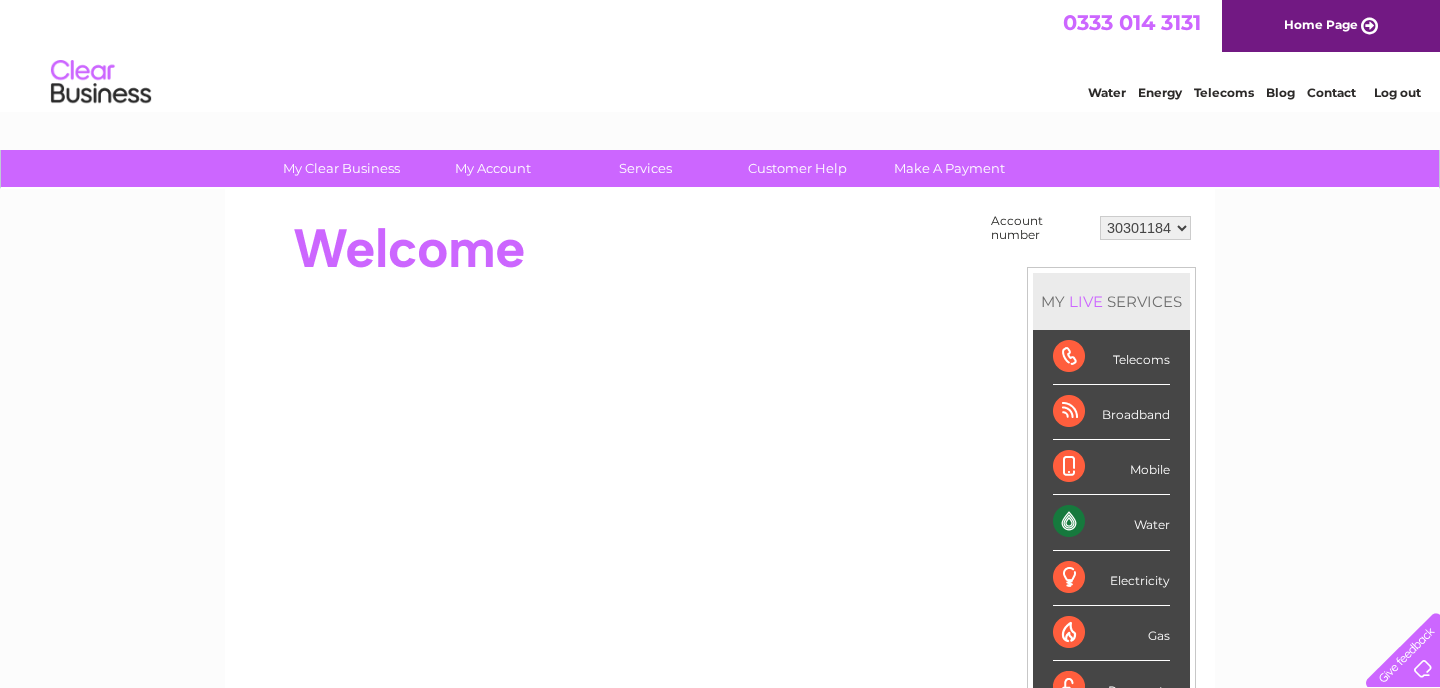 scroll, scrollTop: 0, scrollLeft: 0, axis: both 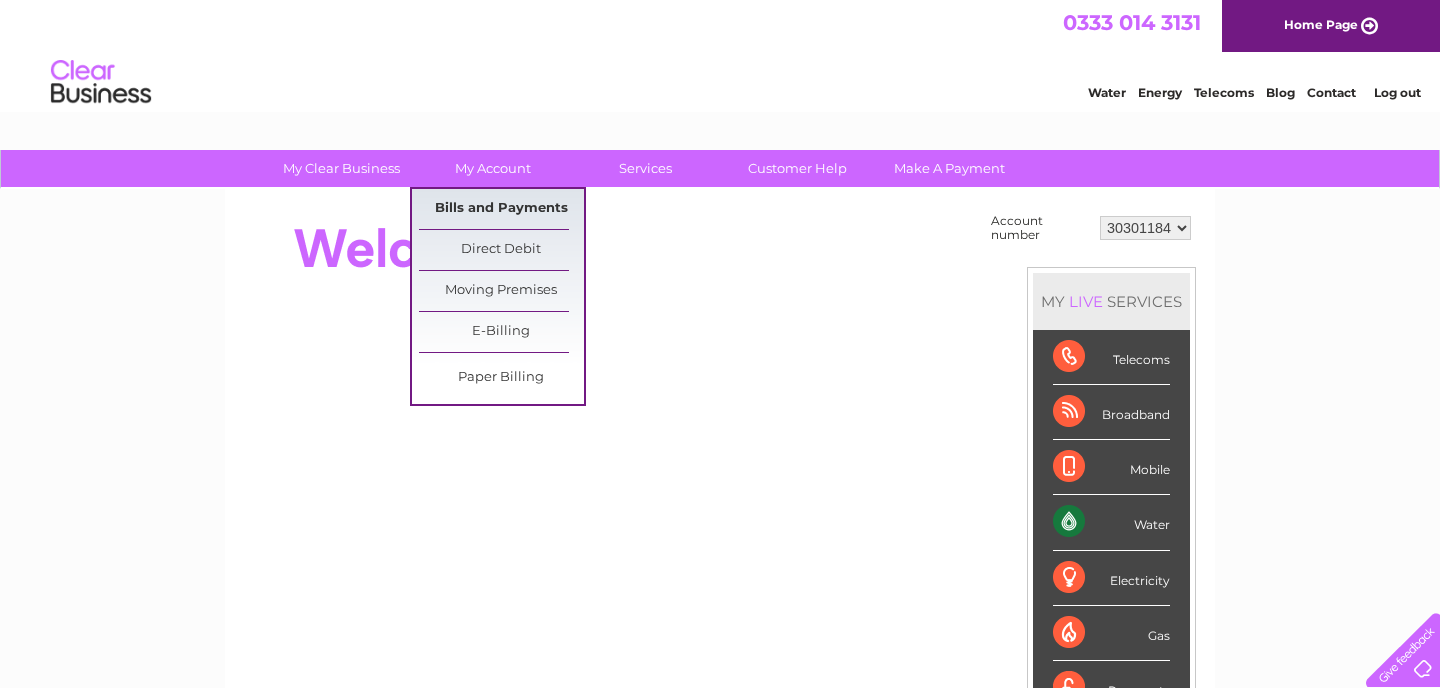 click on "Bills and Payments" at bounding box center [501, 209] 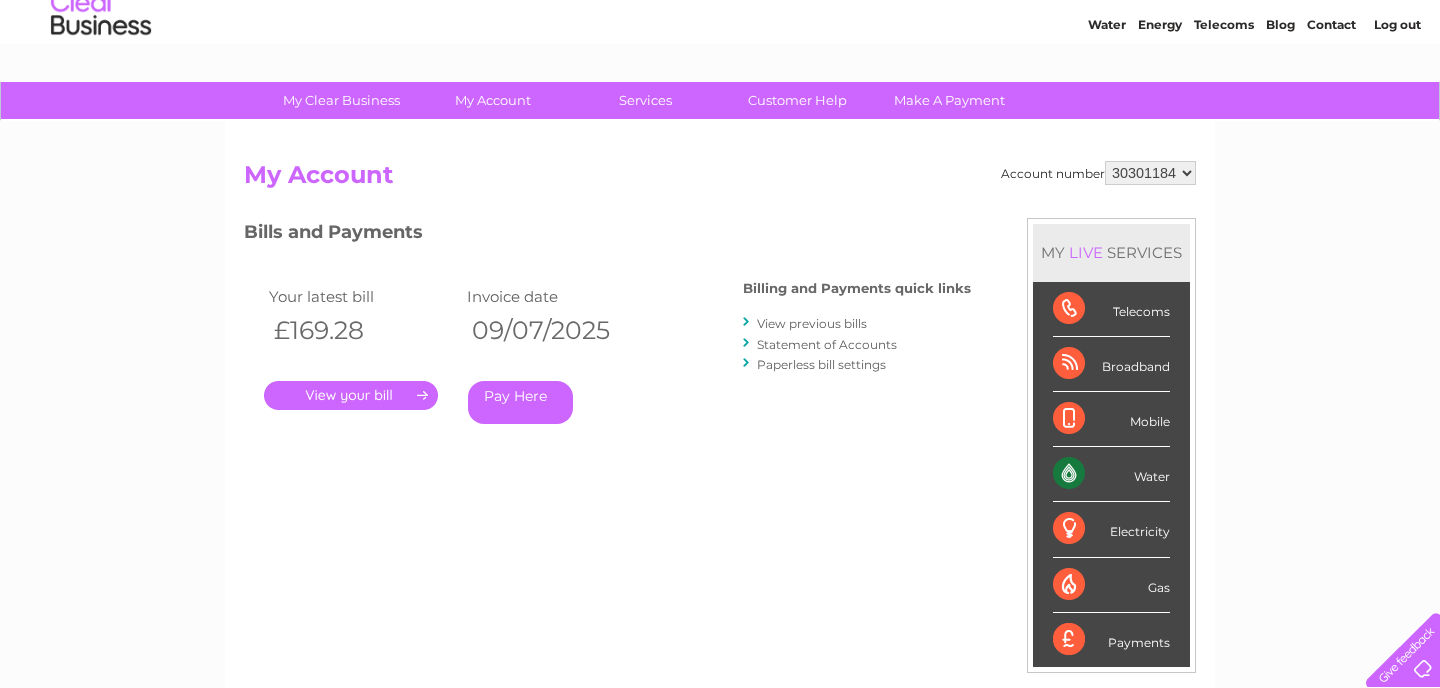 scroll, scrollTop: 69, scrollLeft: 0, axis: vertical 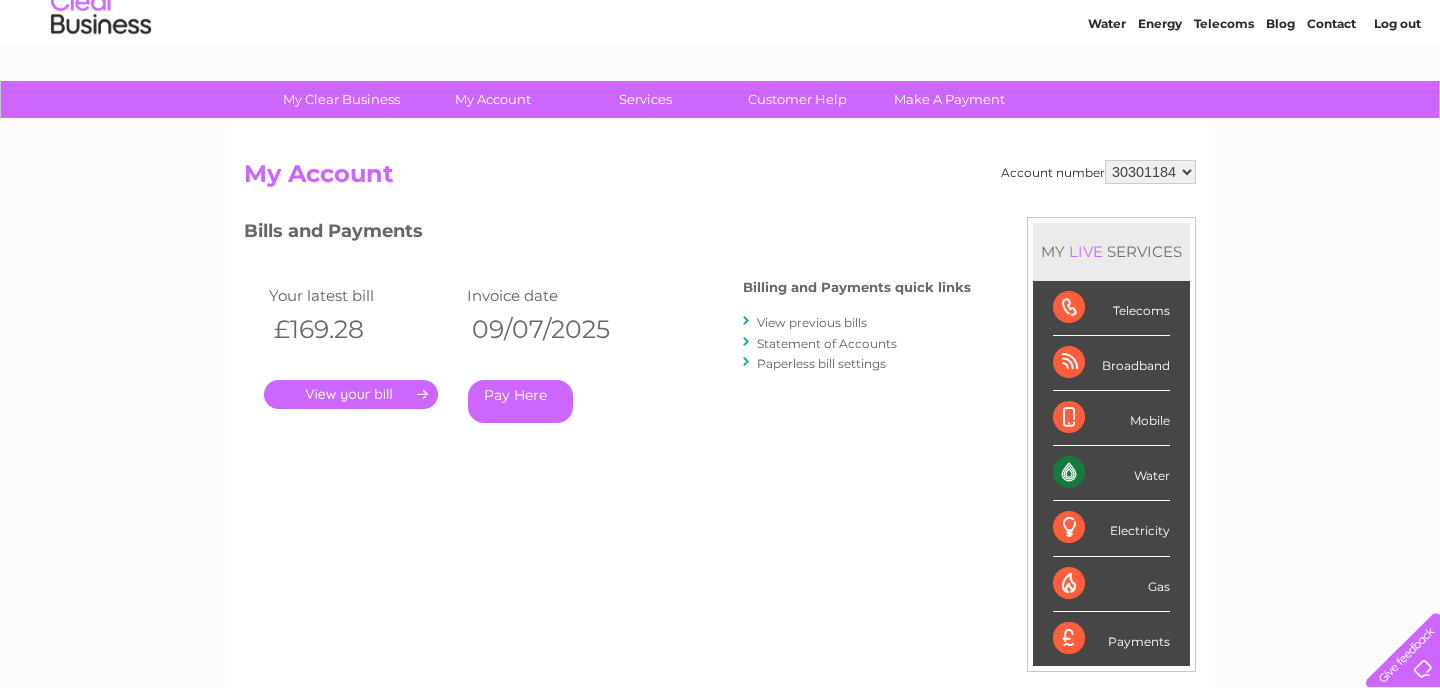 click on "View previous bills" at bounding box center [812, 322] 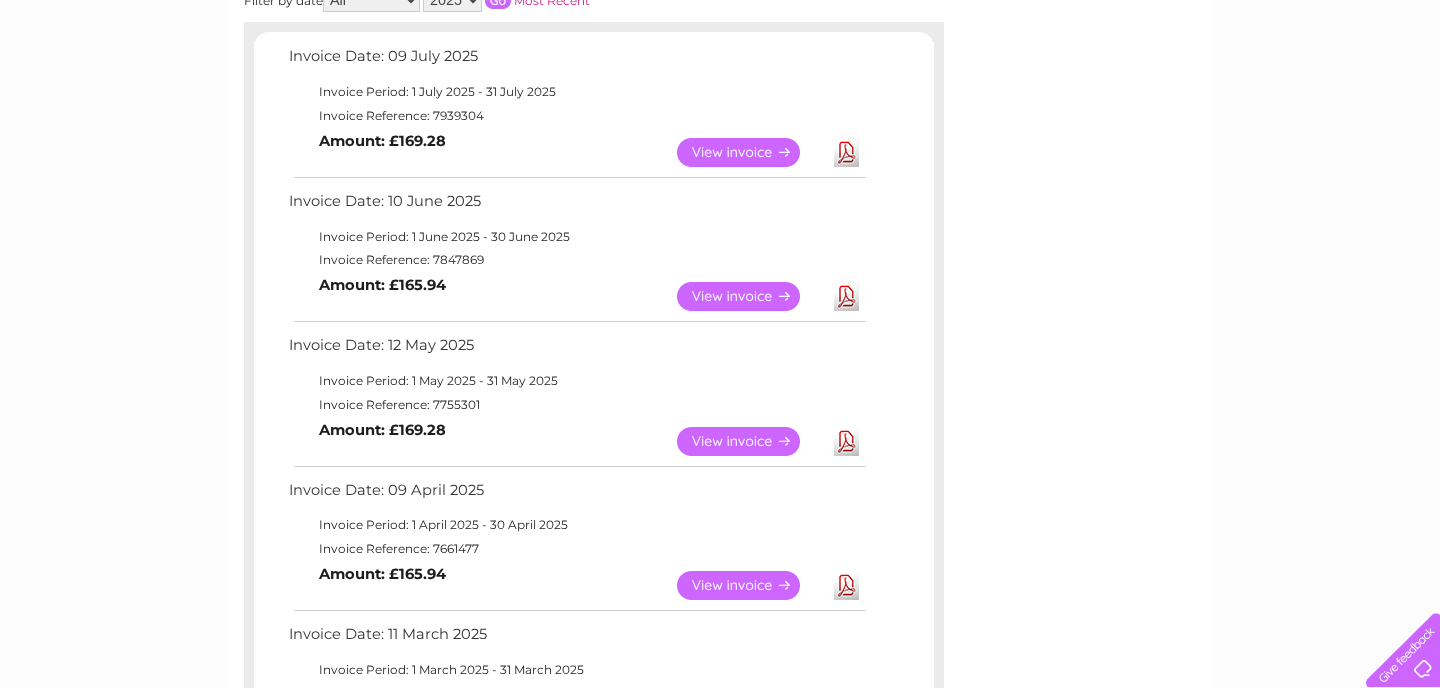scroll, scrollTop: 337, scrollLeft: 0, axis: vertical 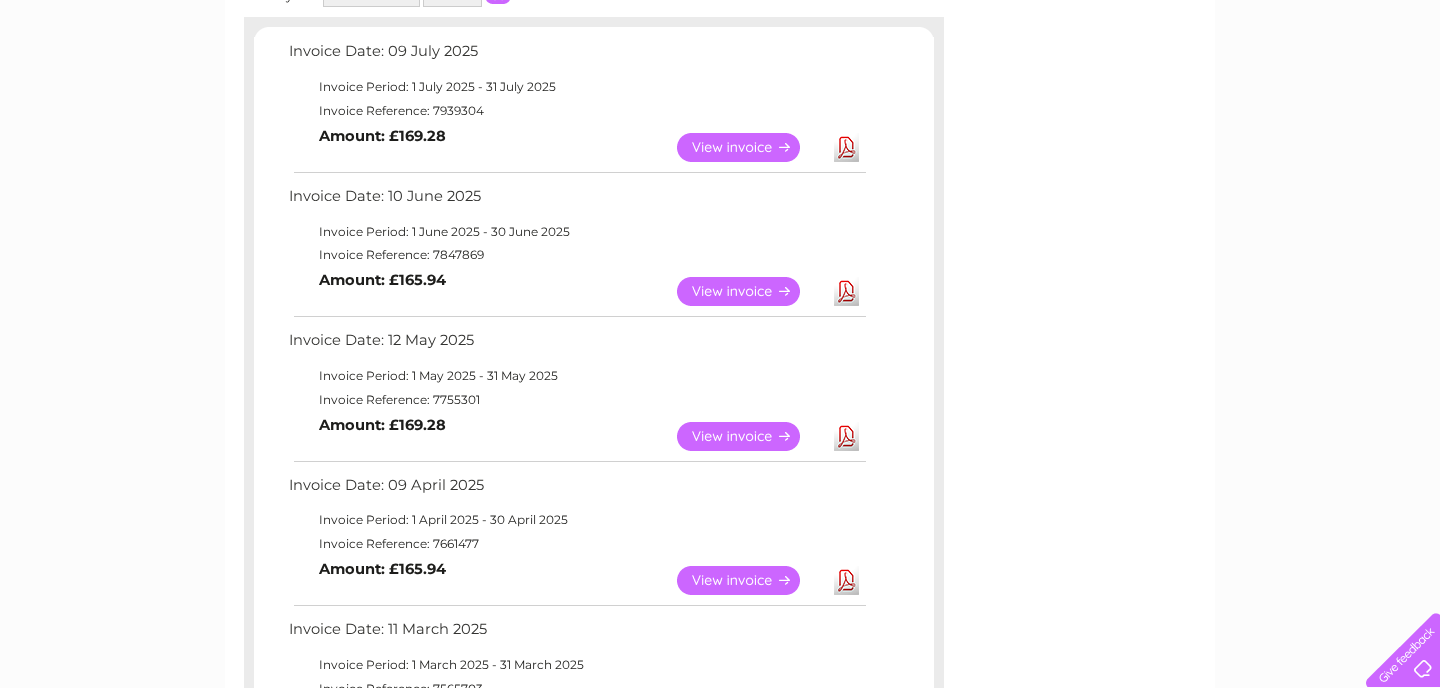click on "Download" at bounding box center (846, 436) 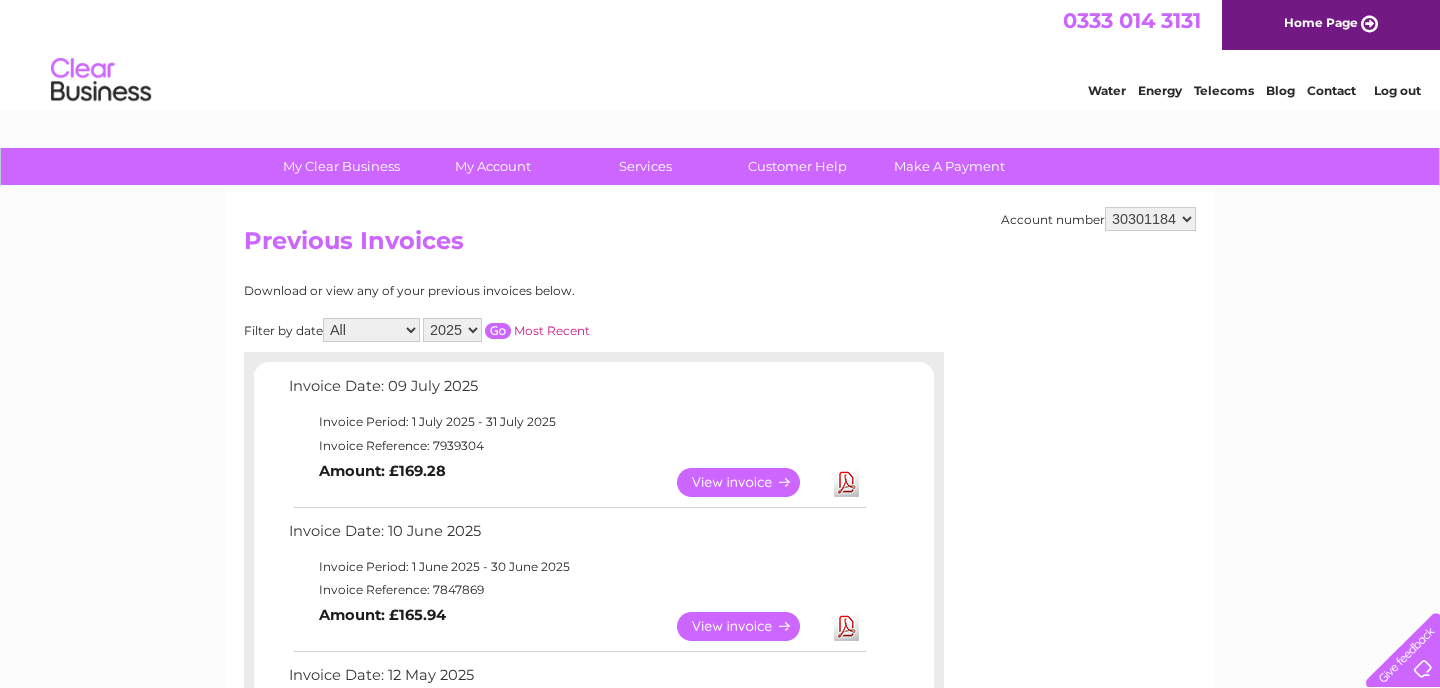 scroll, scrollTop: 0, scrollLeft: 0, axis: both 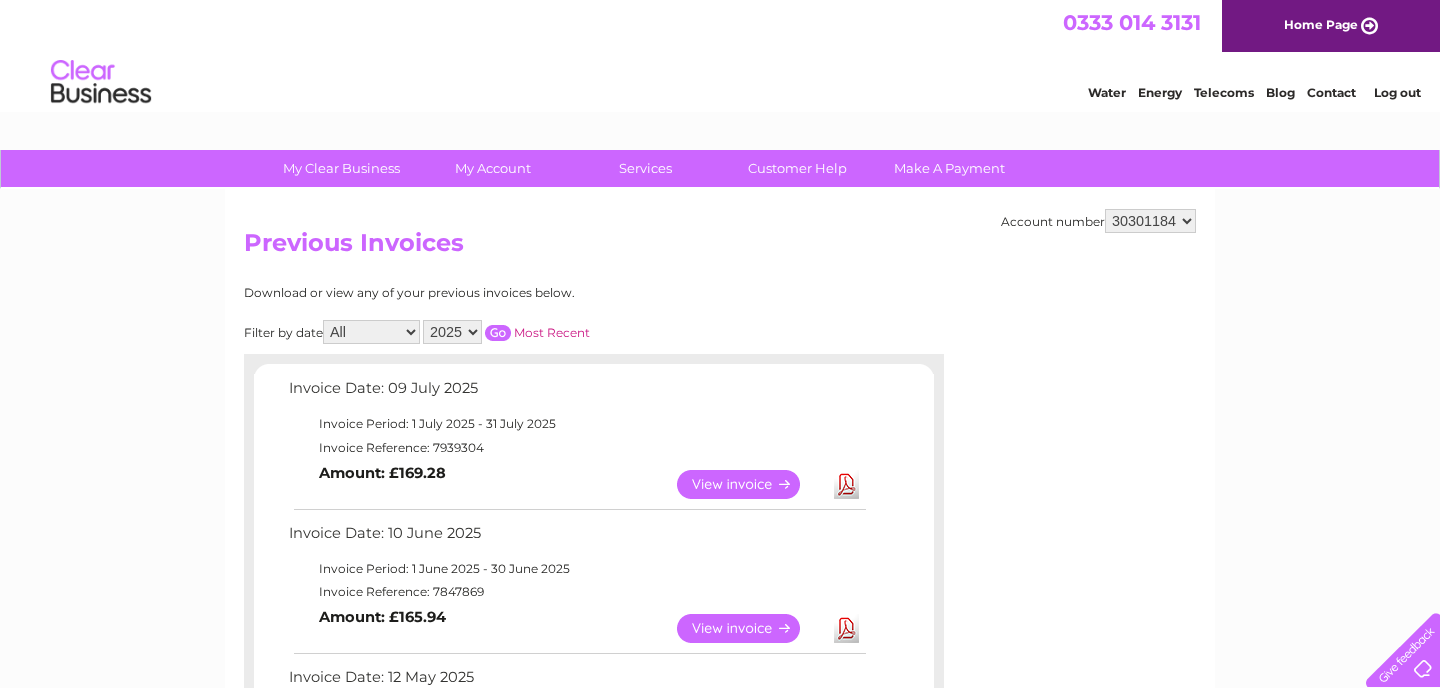 click on "Log out" at bounding box center (1397, 92) 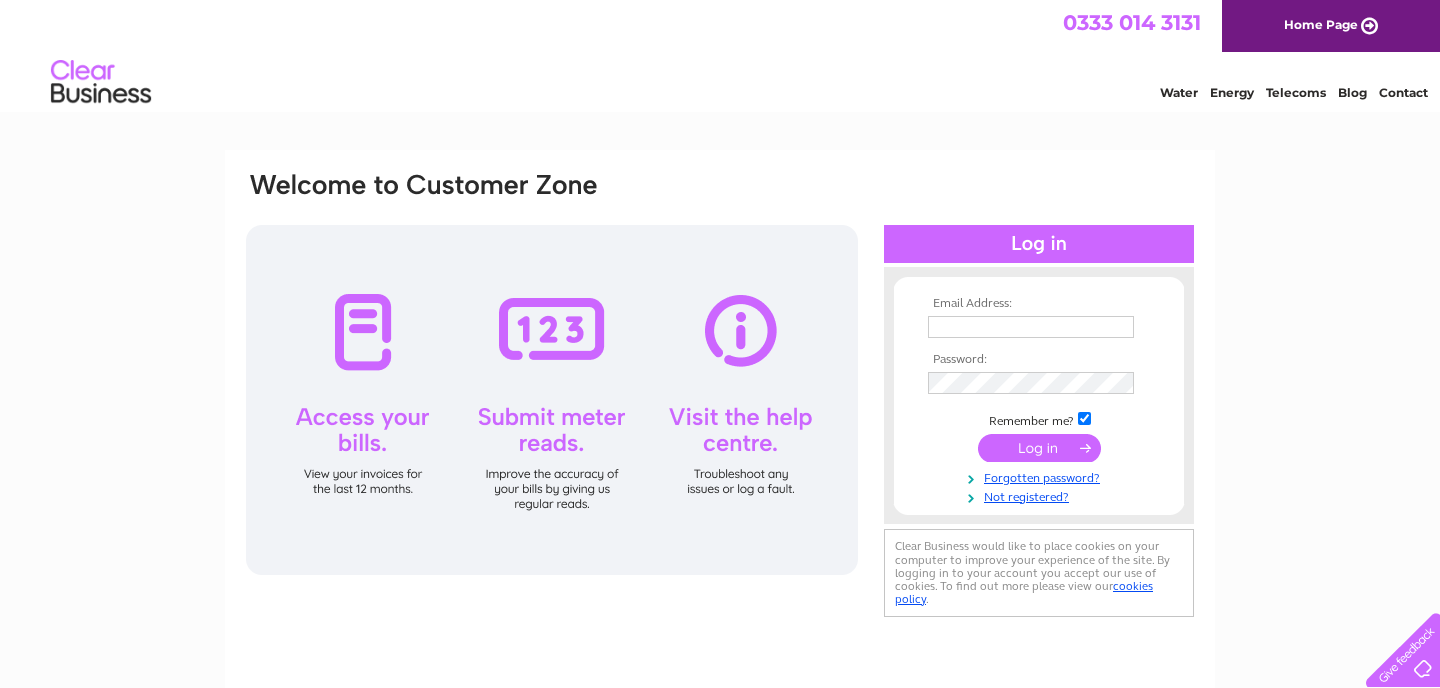 scroll, scrollTop: 0, scrollLeft: 0, axis: both 